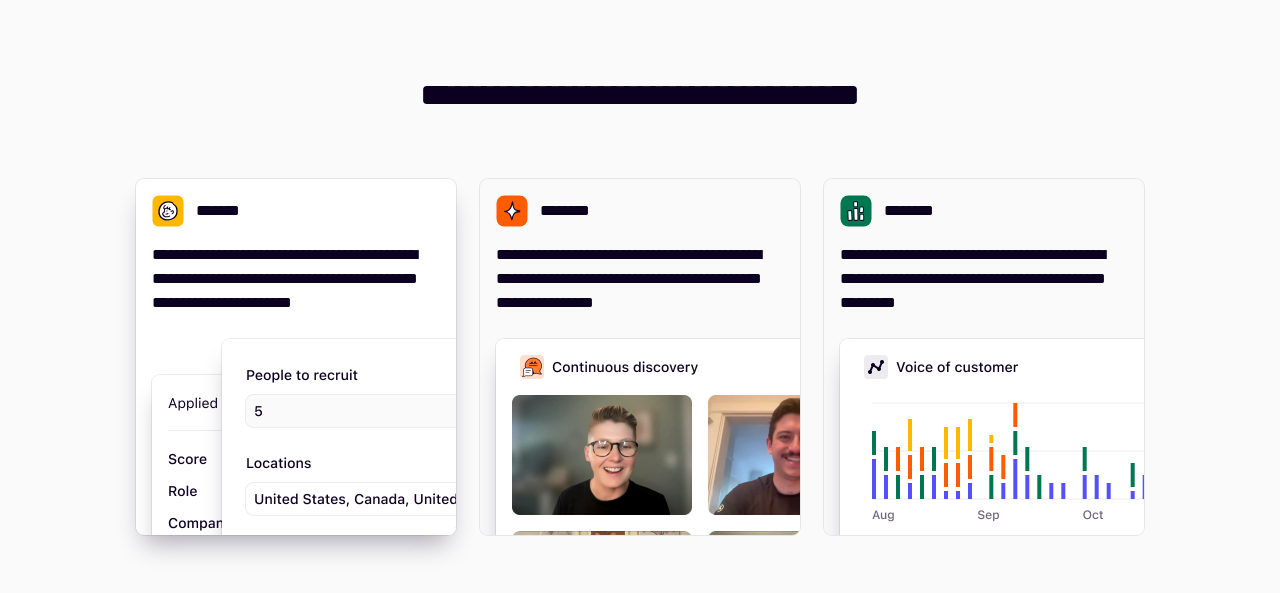 scroll, scrollTop: 0, scrollLeft: 0, axis: both 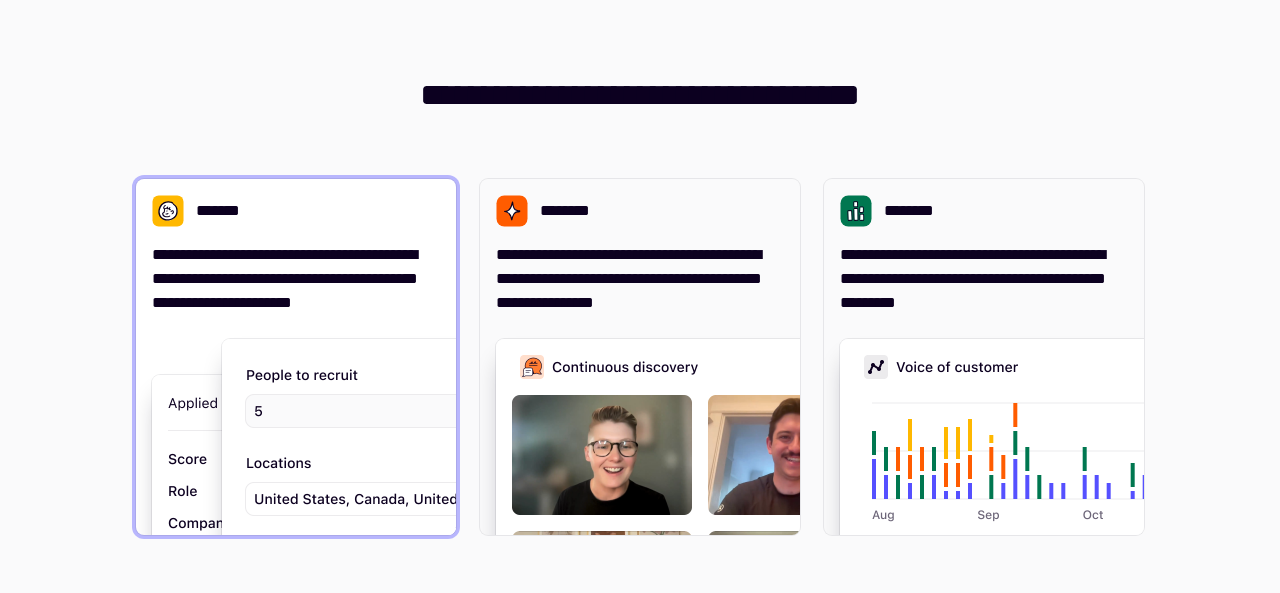 click at bounding box center (522, 545) 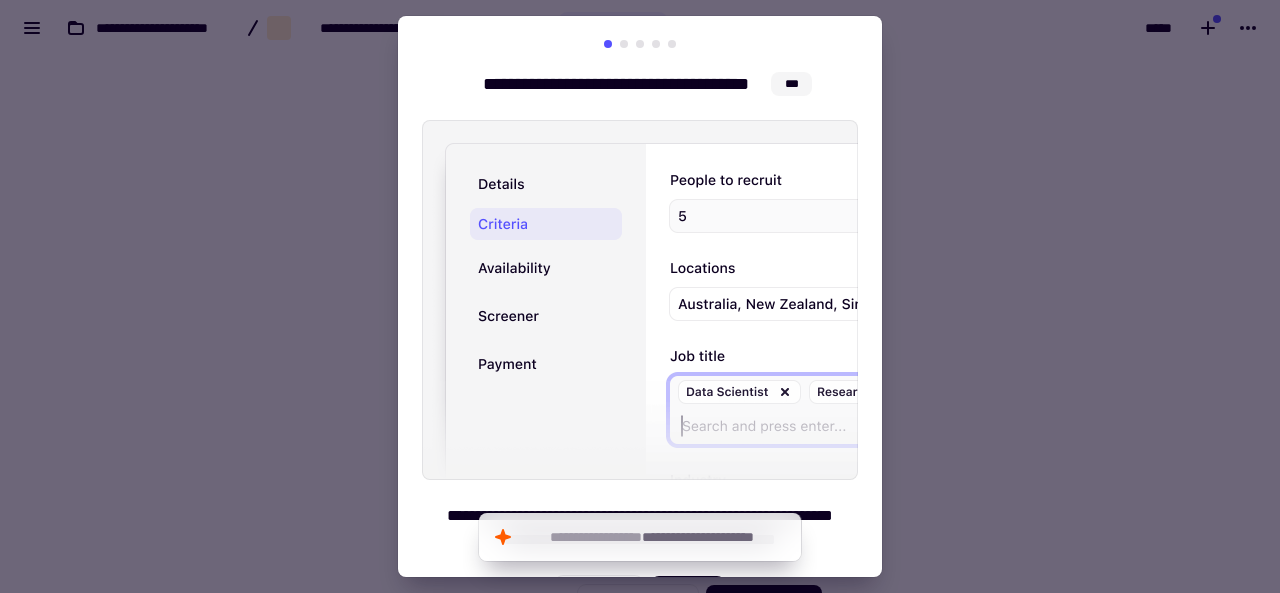 scroll, scrollTop: 42, scrollLeft: 0, axis: vertical 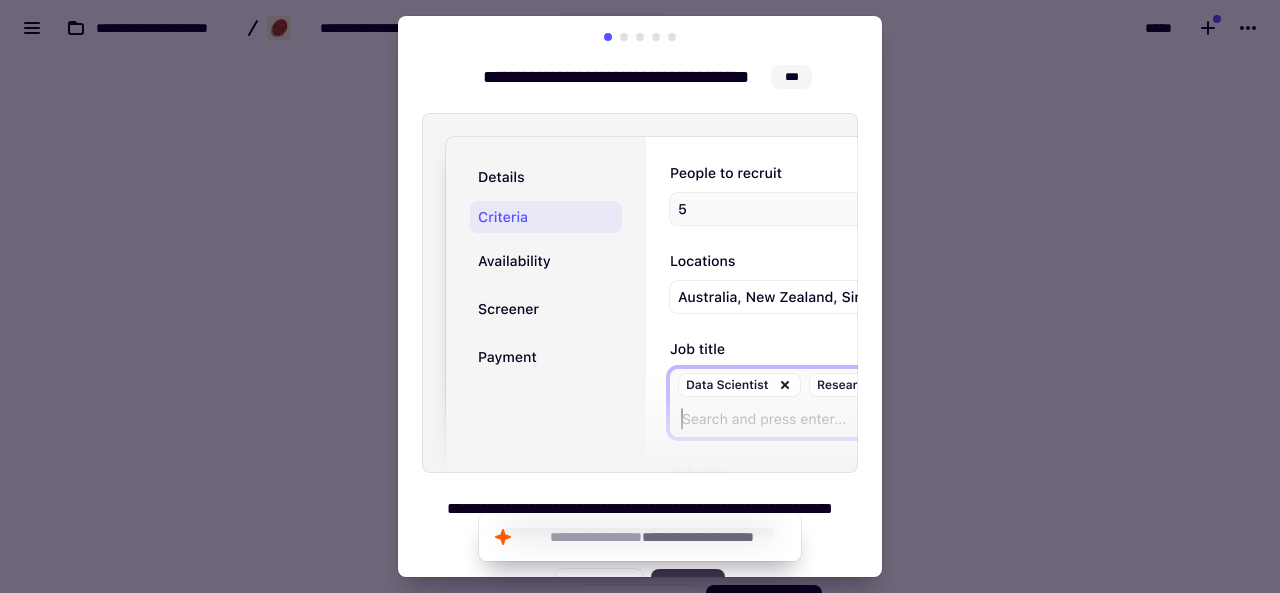 click on "********" 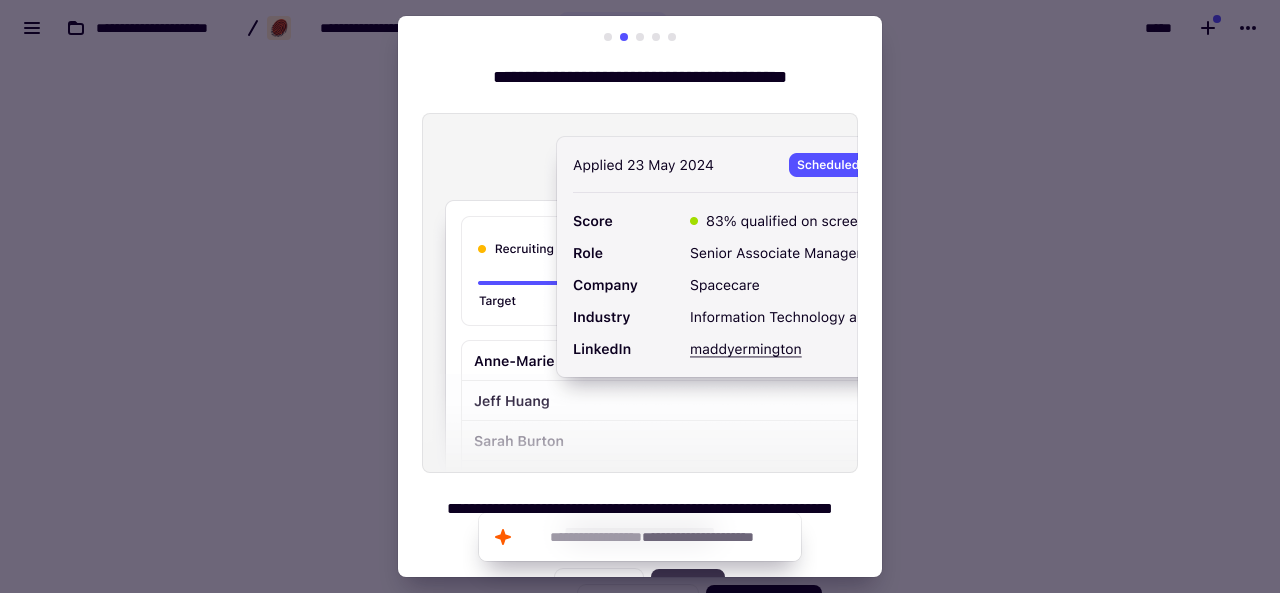 click on "********" 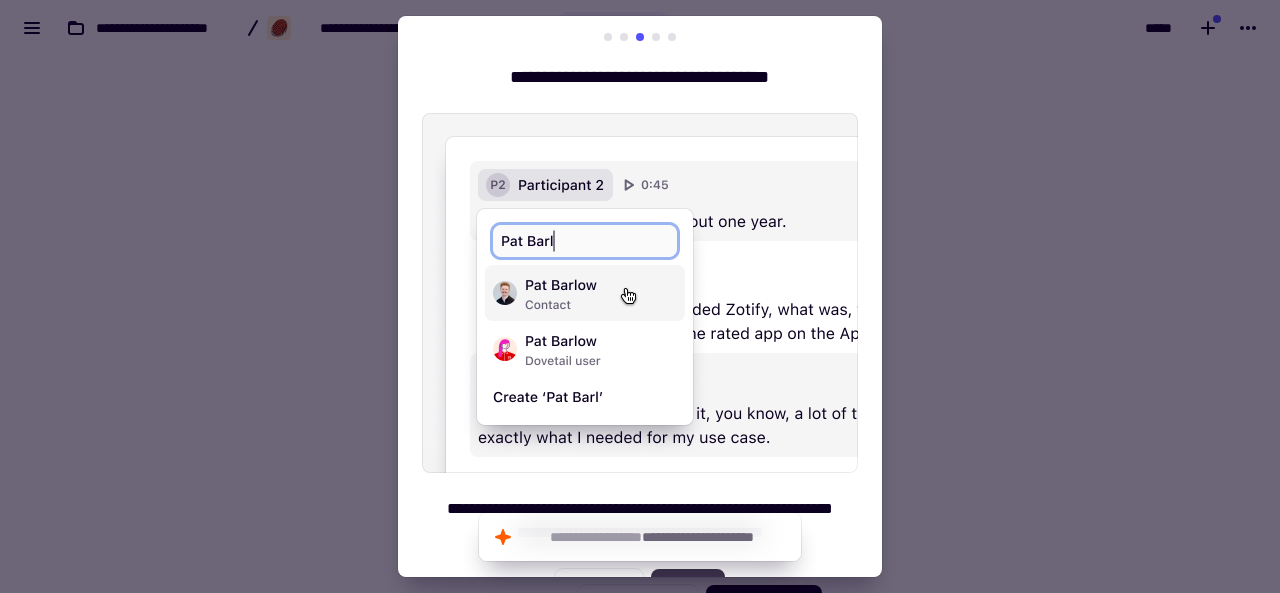 click on "********" 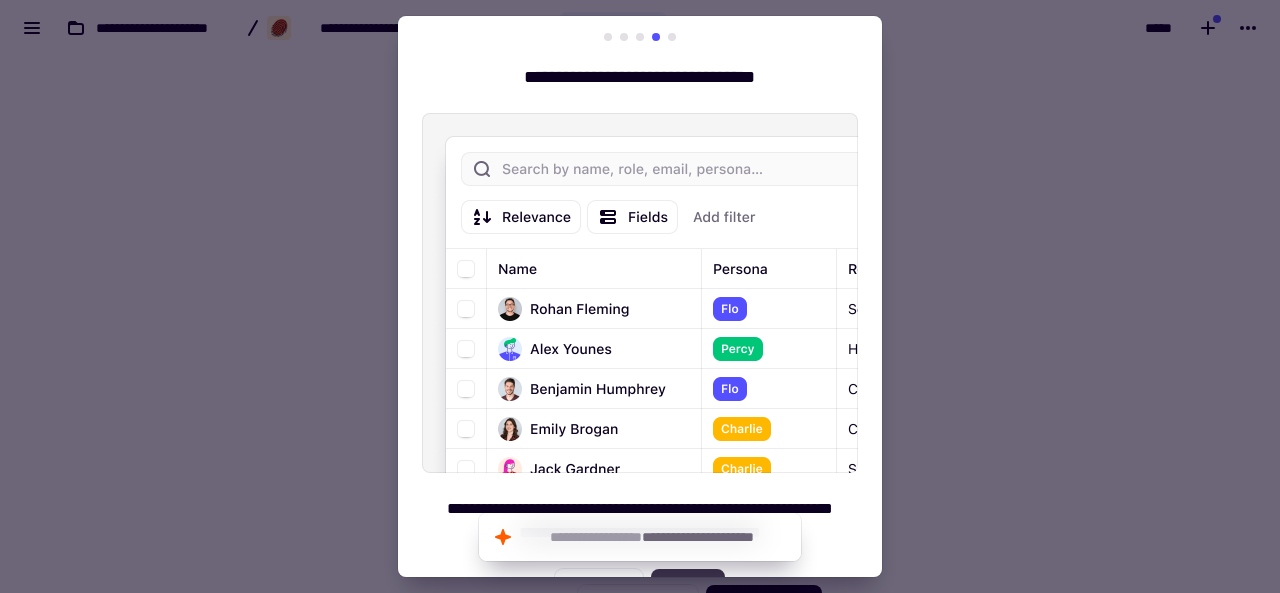 click on "********" 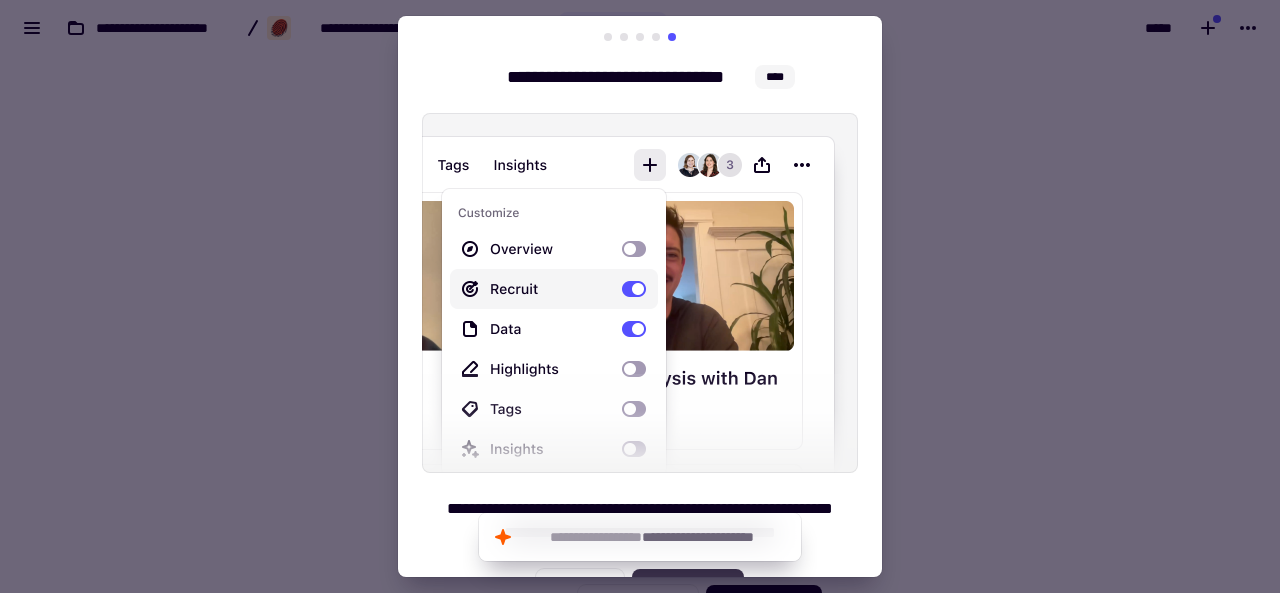 click on "**********" 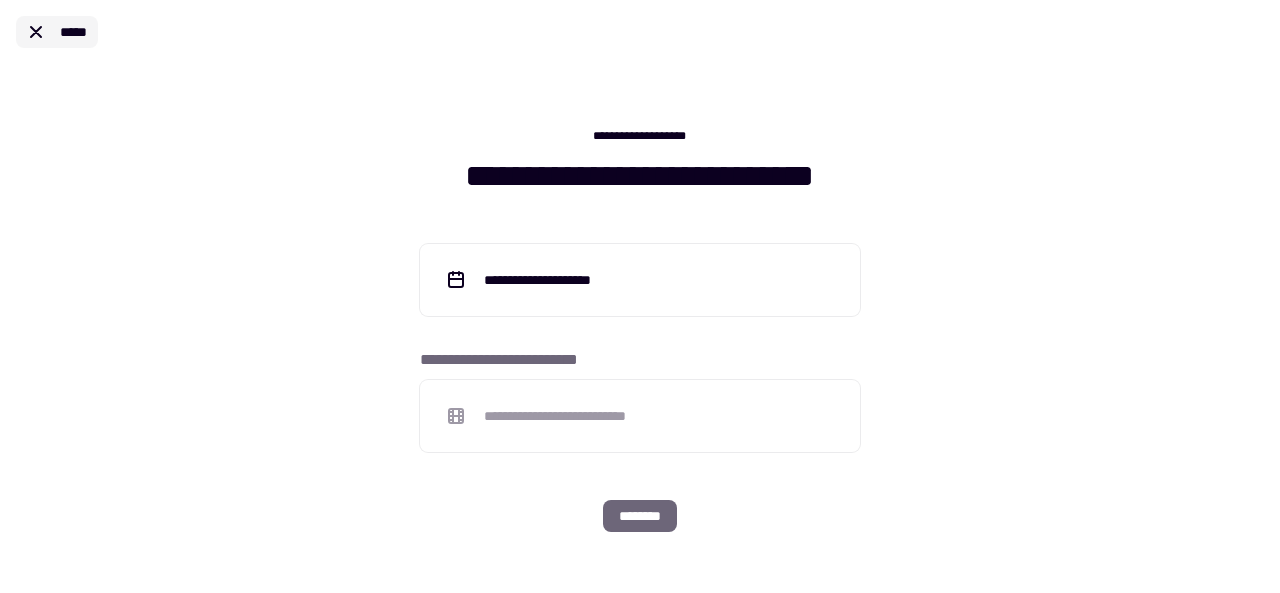 click 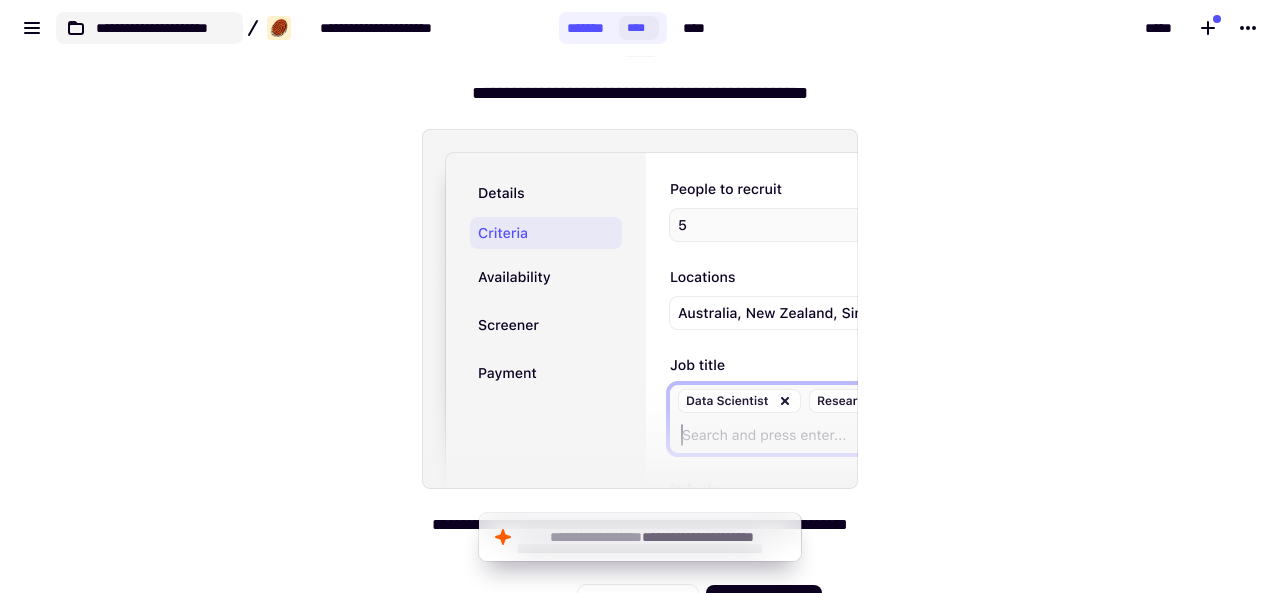 click on "**********" 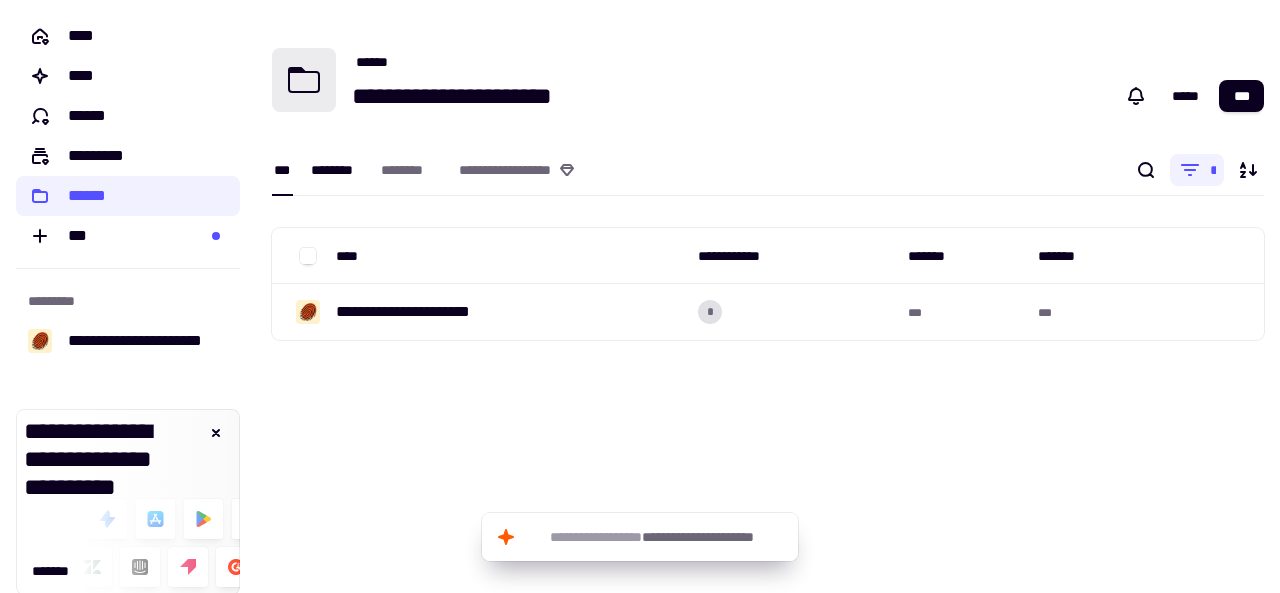 click on "********" at bounding box center [336, 170] 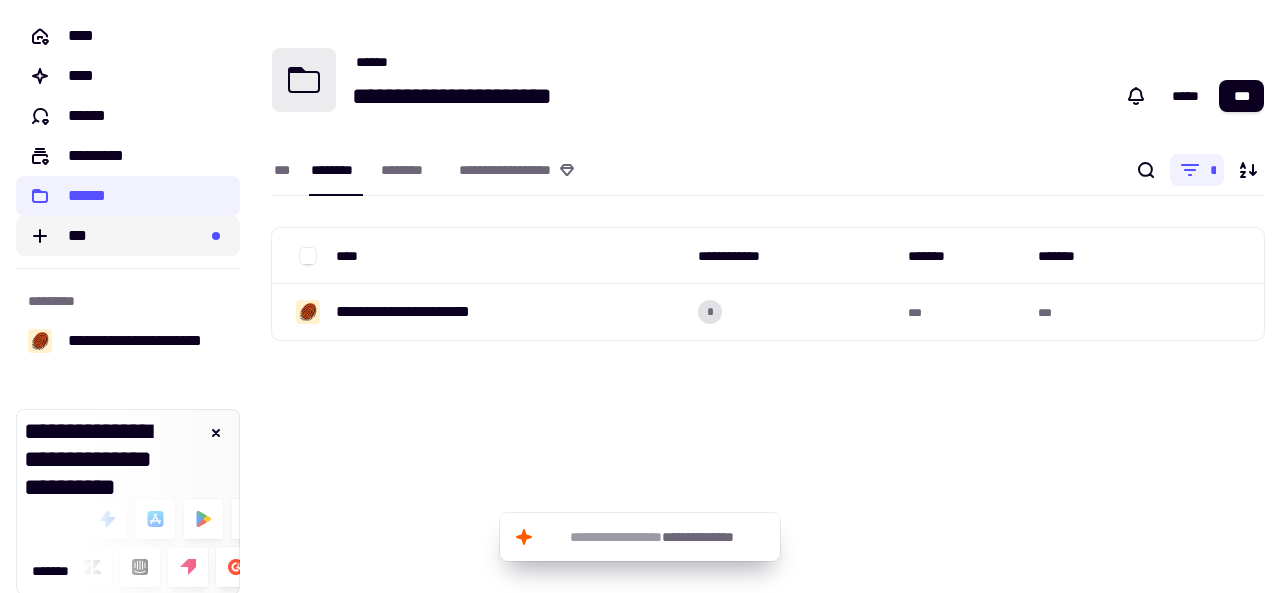click on "***" 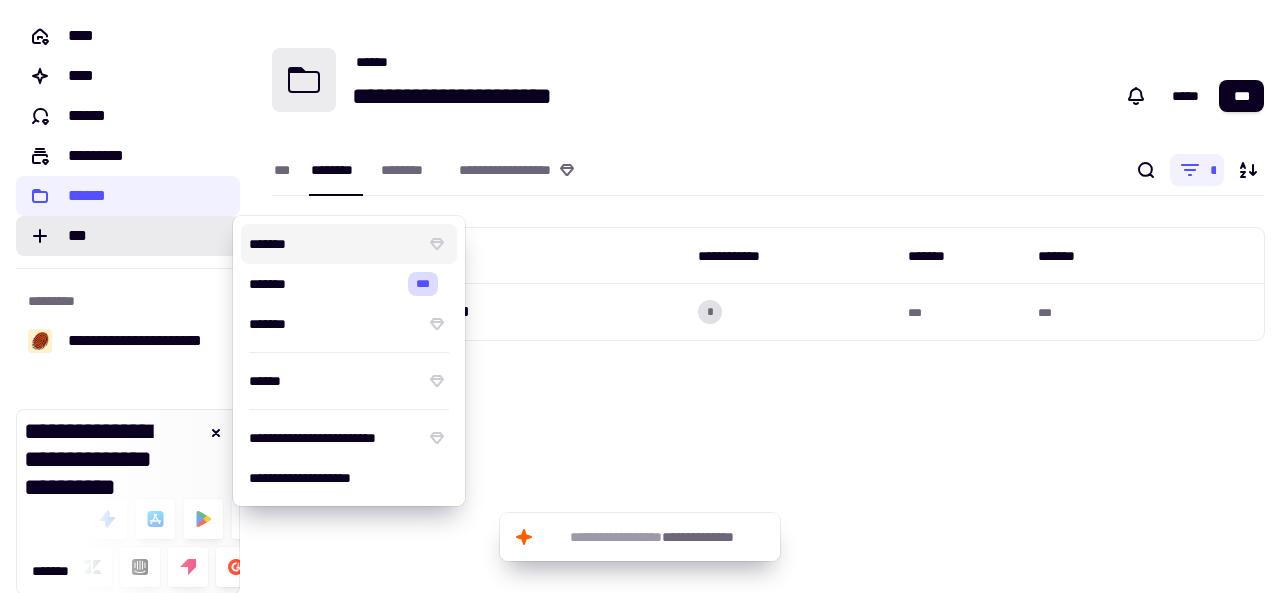 click on "*******" at bounding box center (333, 244) 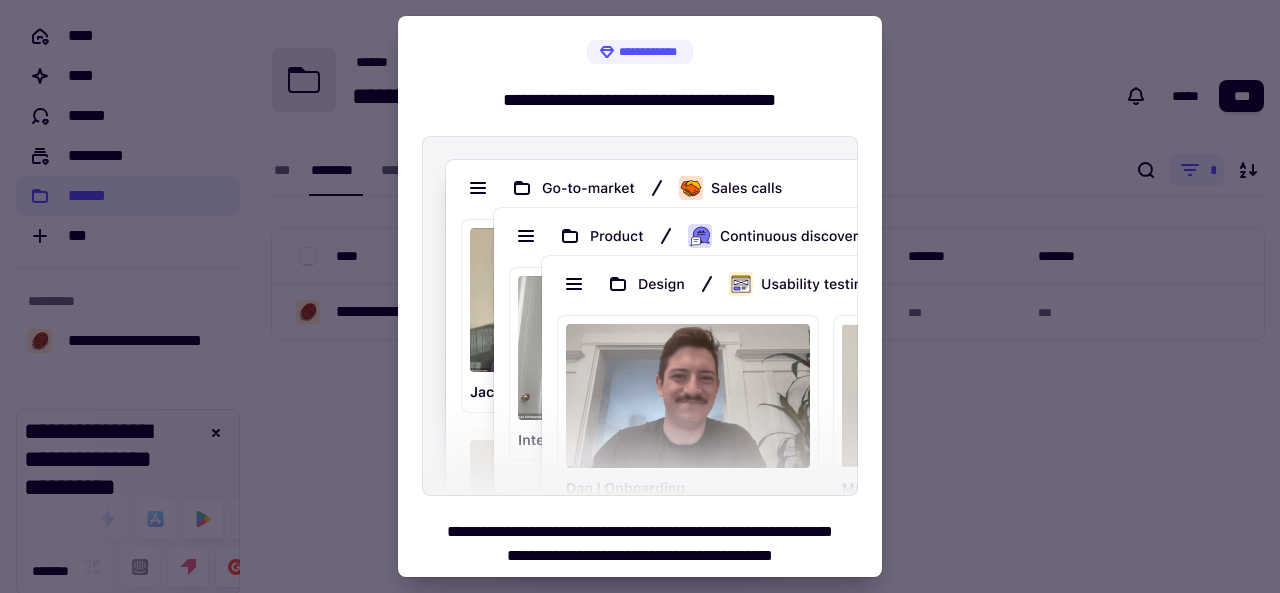 drag, startPoint x: 509, startPoint y: 393, endPoint x: 602, endPoint y: 374, distance: 94.92102 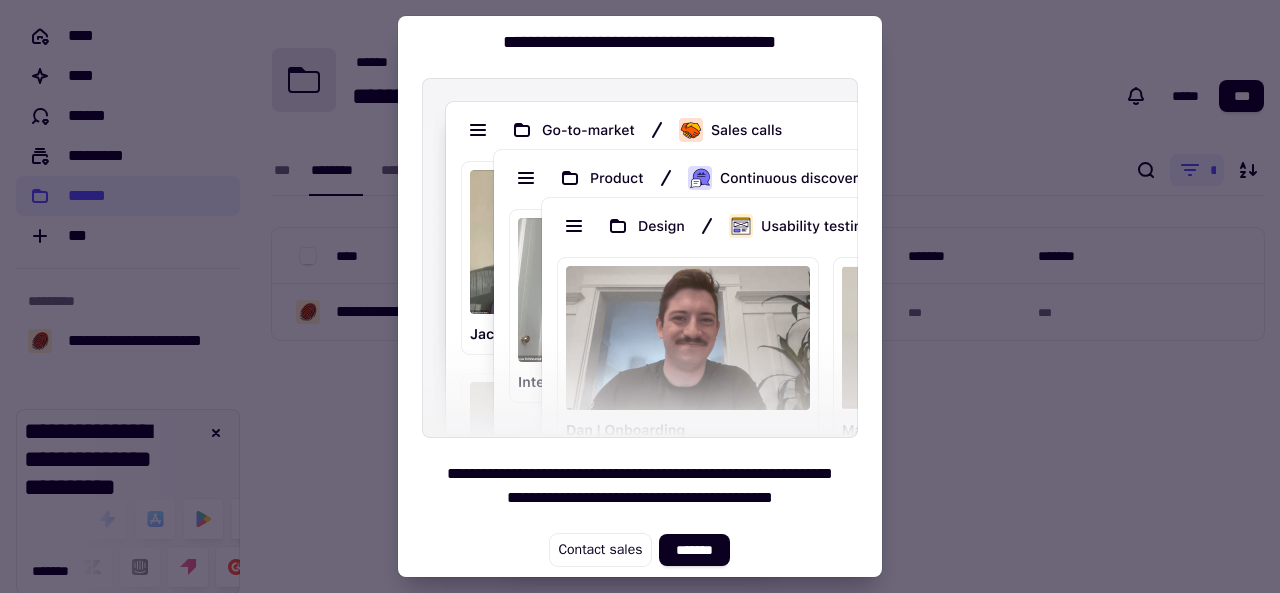 scroll, scrollTop: 0, scrollLeft: 0, axis: both 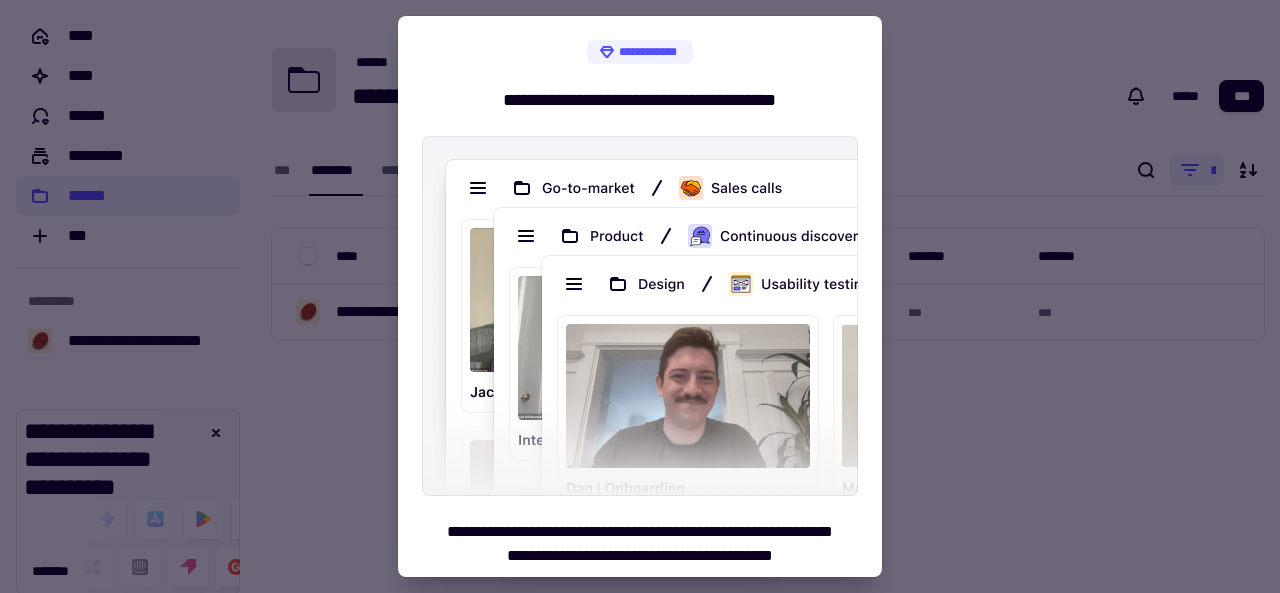 click at bounding box center (640, 296) 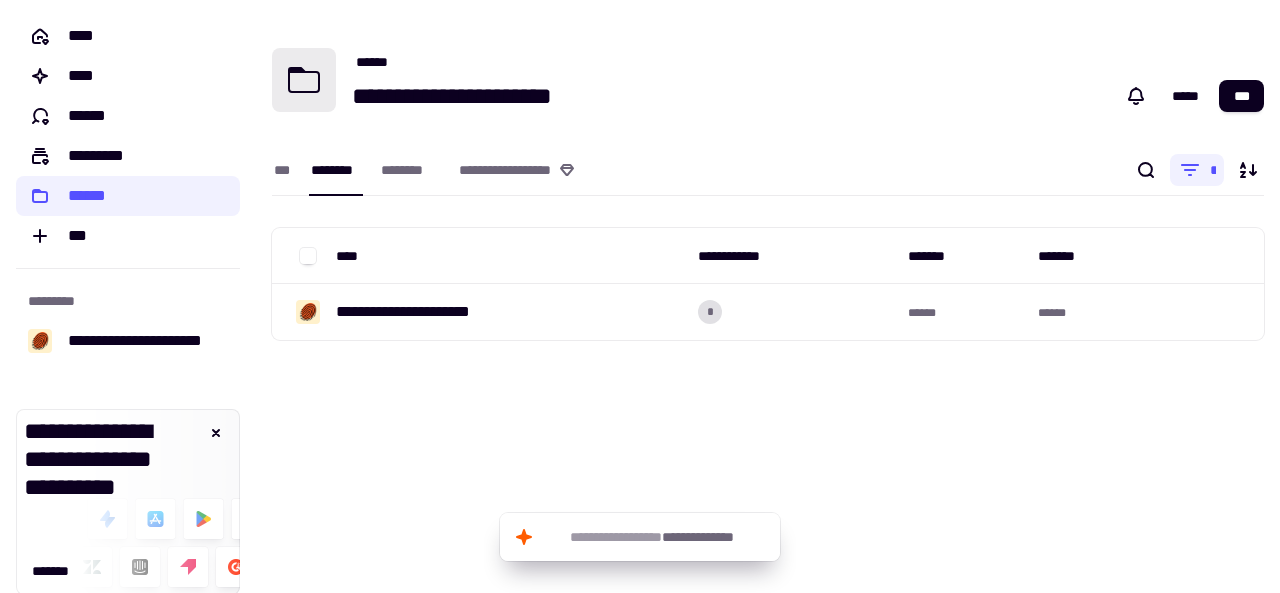click at bounding box center (308, 256) 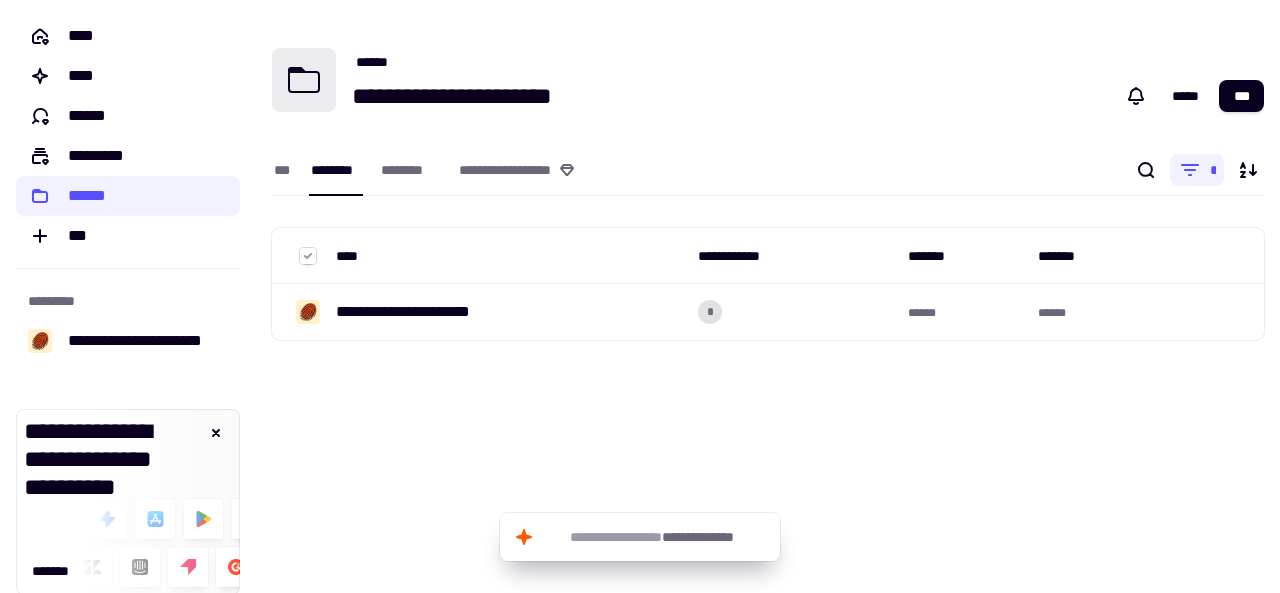 click 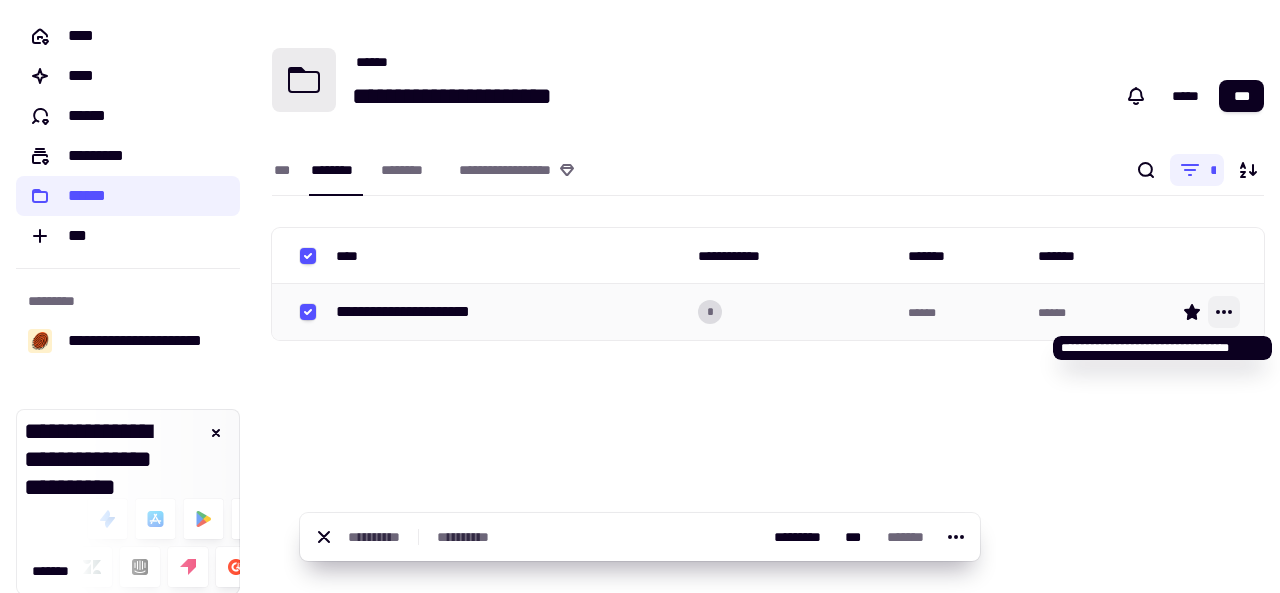 click 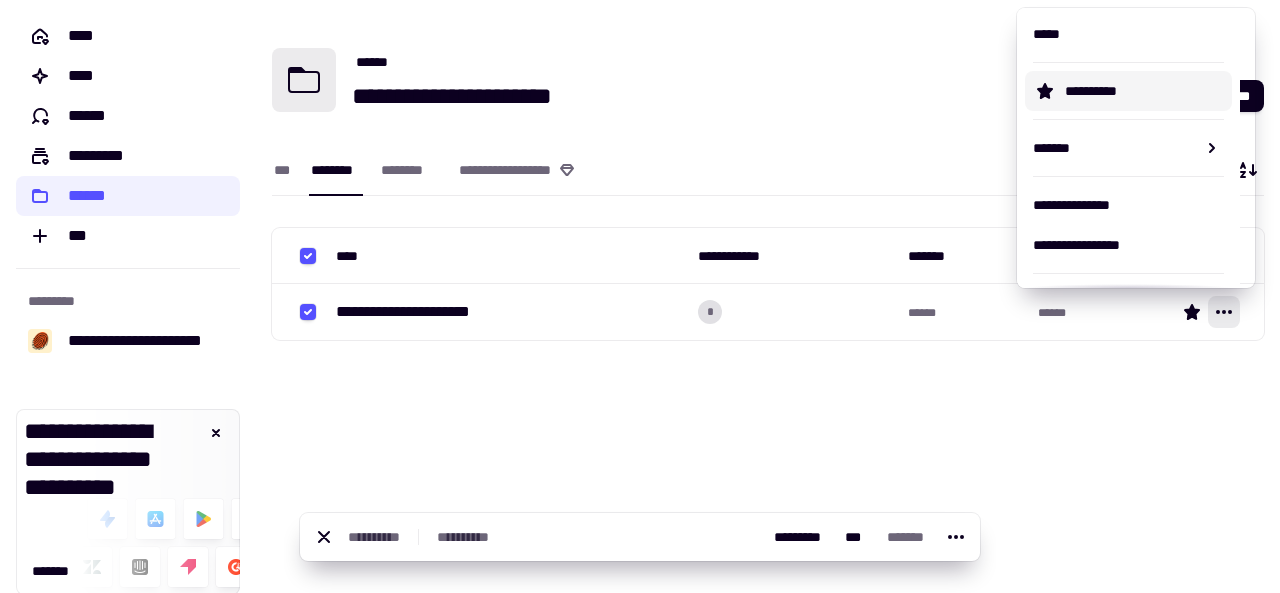 scroll, scrollTop: 109, scrollLeft: 0, axis: vertical 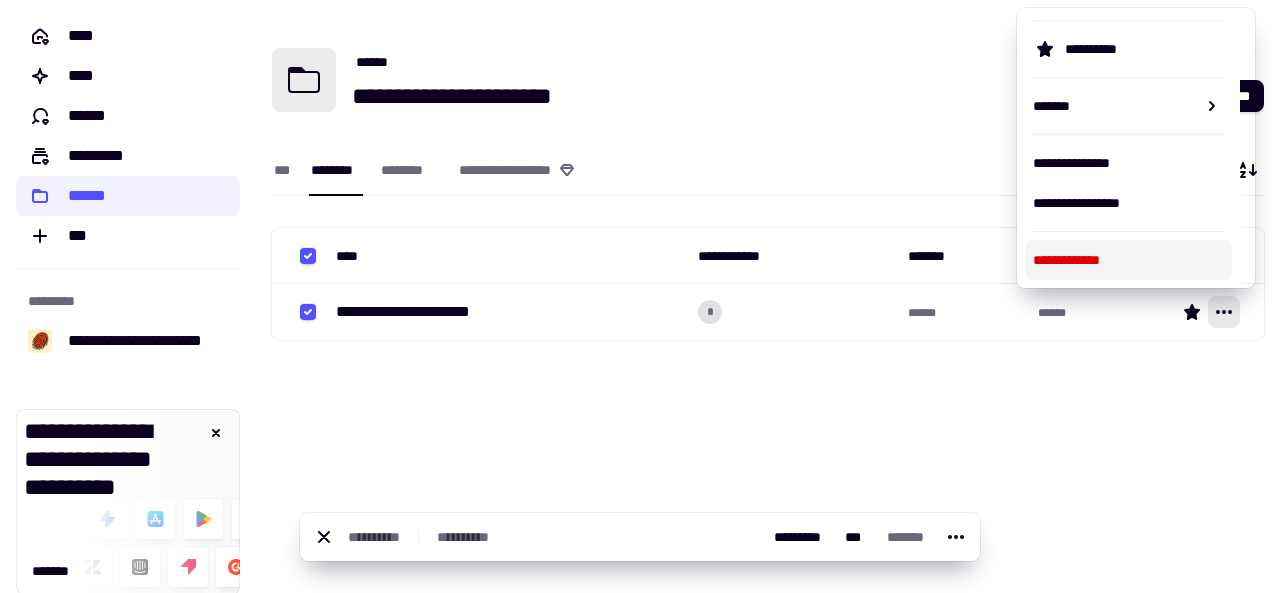 click on "**********" at bounding box center [1128, 260] 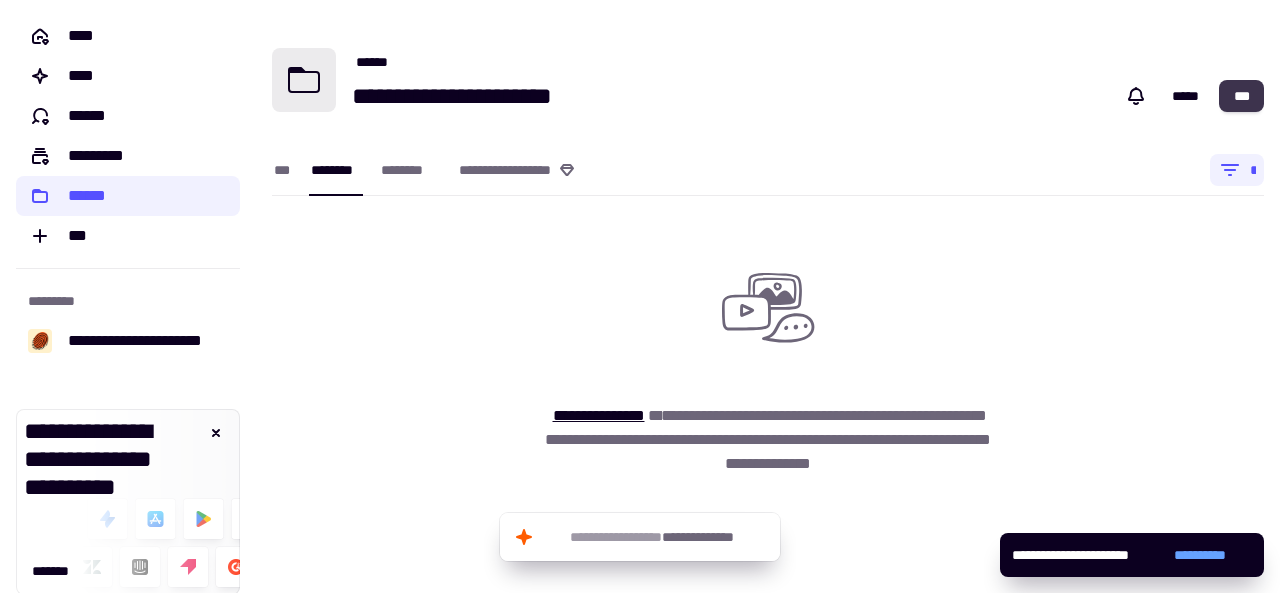 click on "***" 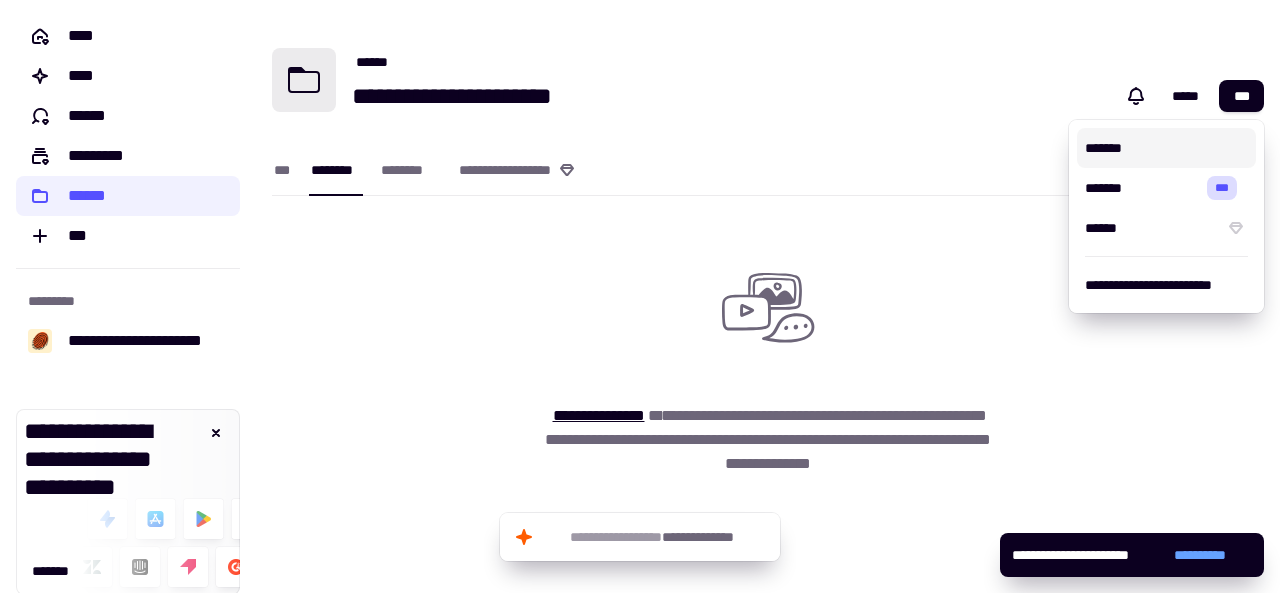 click on "*******" at bounding box center [1166, 148] 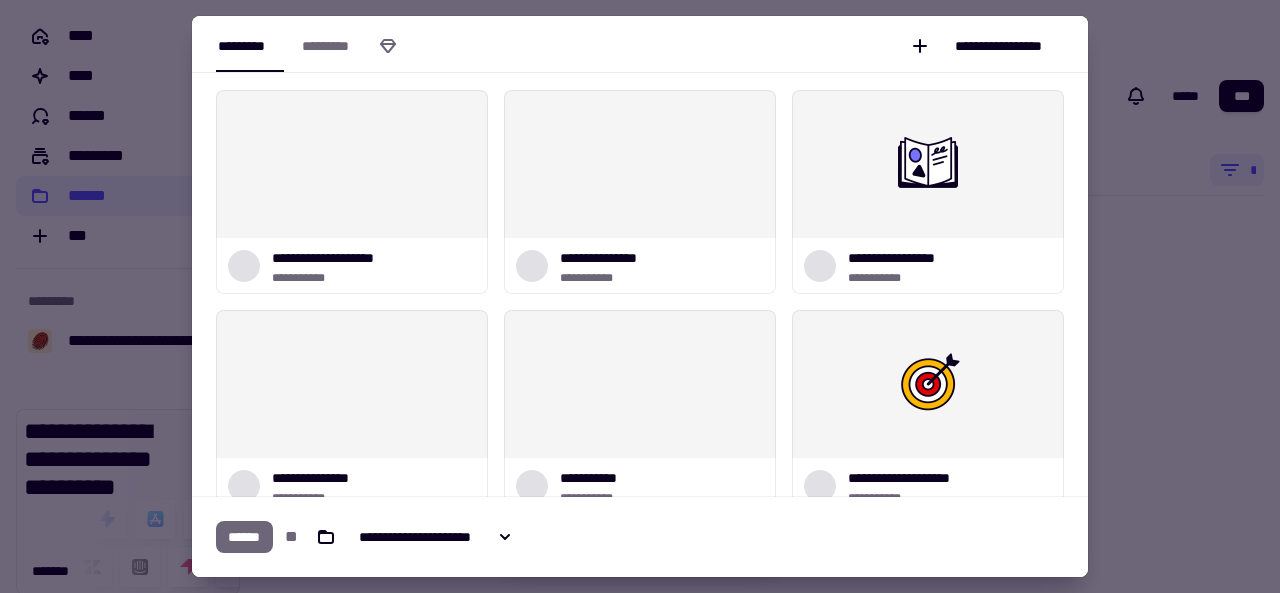 scroll, scrollTop: 4, scrollLeft: 0, axis: vertical 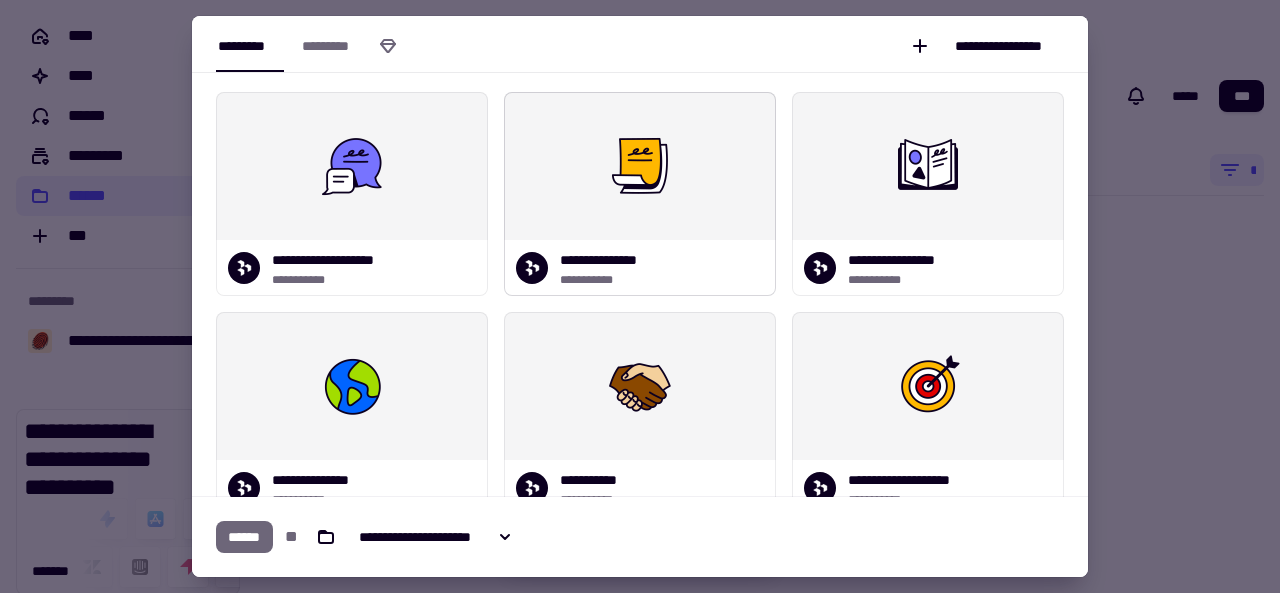 click at bounding box center (640, 166) 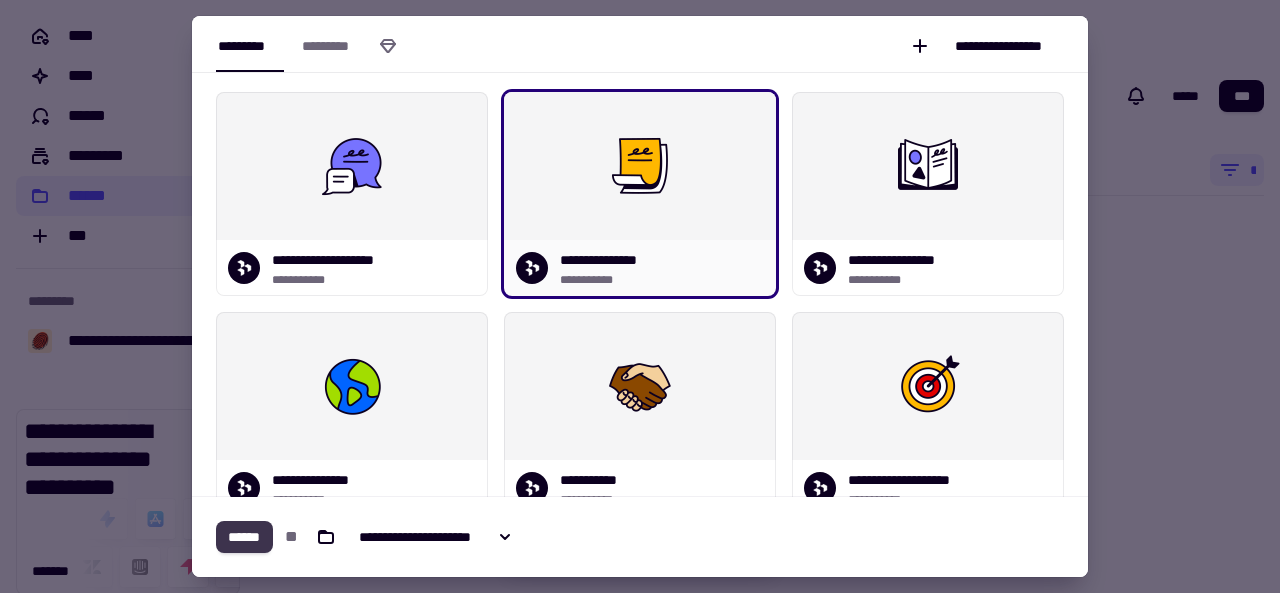 click on "******" 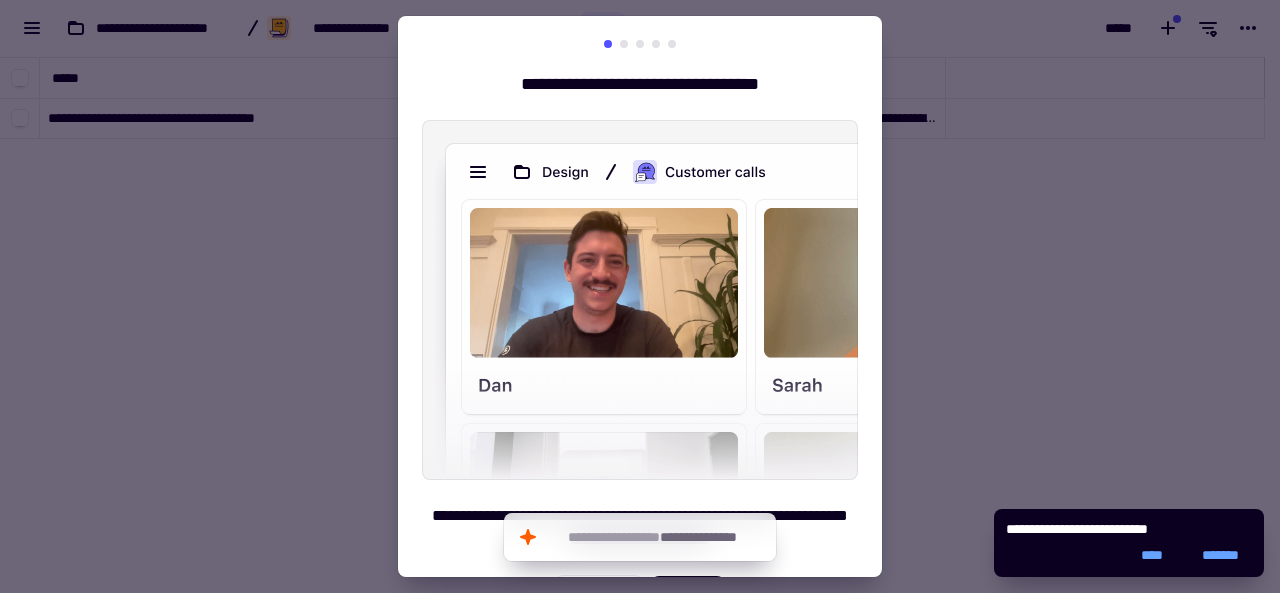 scroll, scrollTop: 16, scrollLeft: 16, axis: both 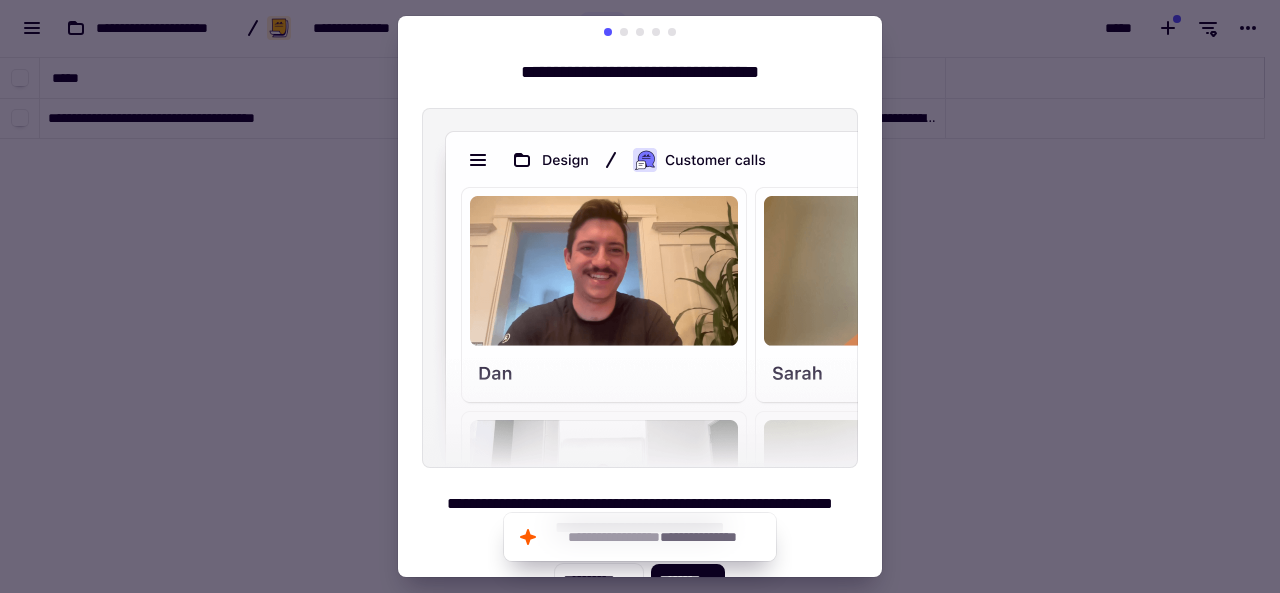 click at bounding box center (640, 296) 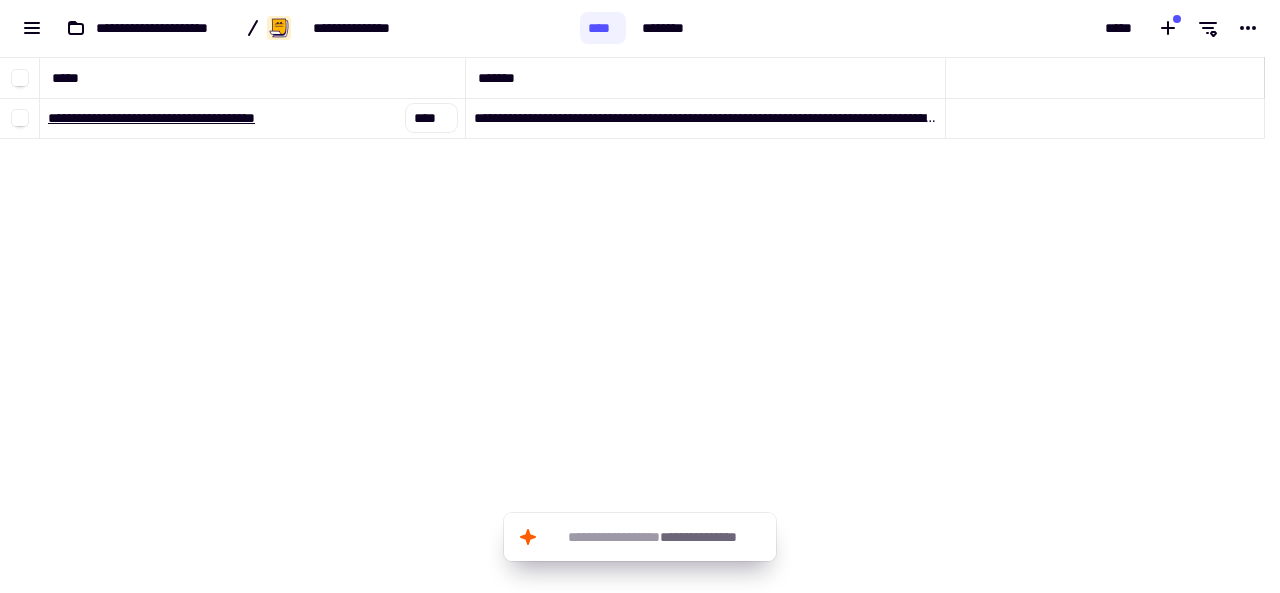 click on "**********" 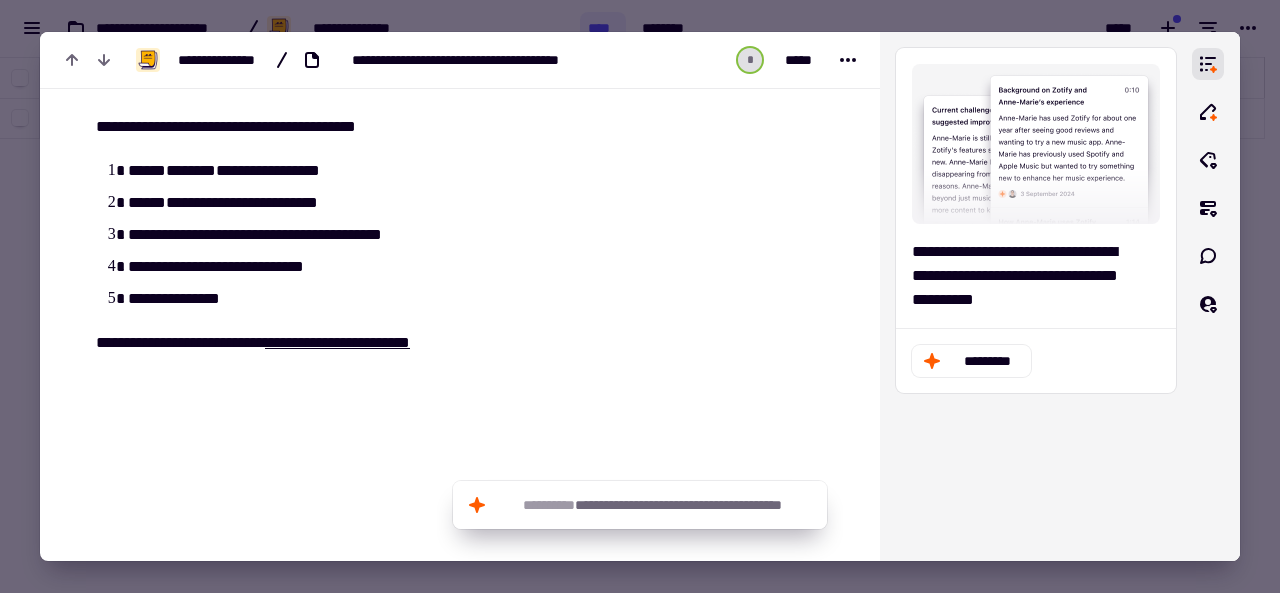scroll, scrollTop: 0, scrollLeft: 0, axis: both 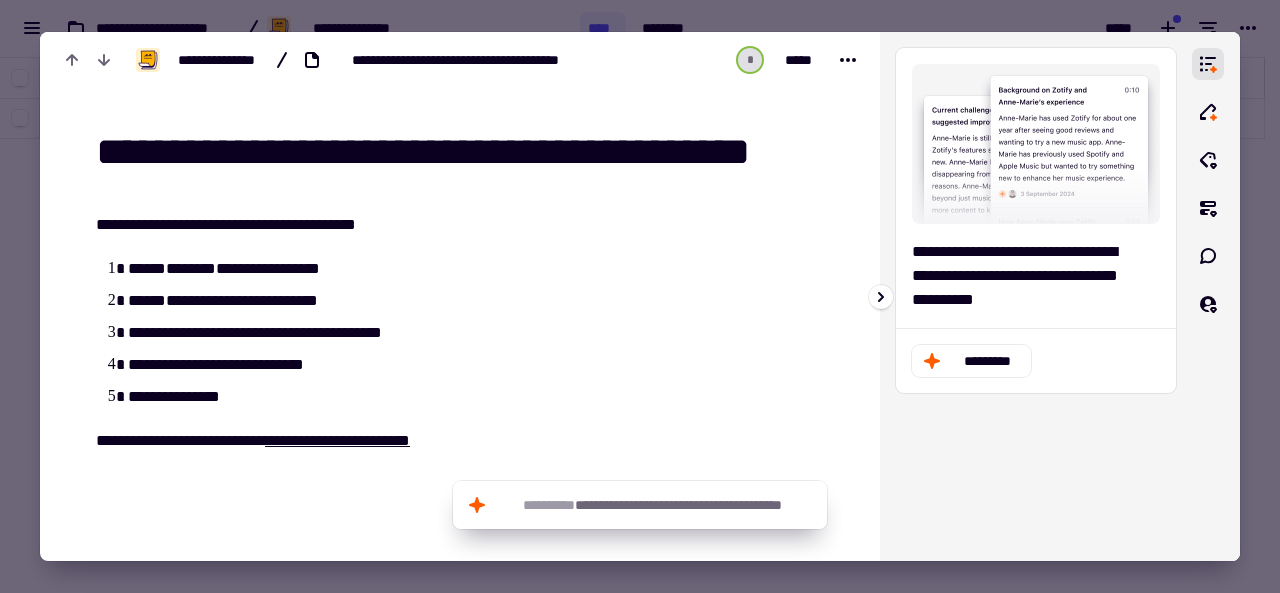 click at bounding box center (1036, 144) 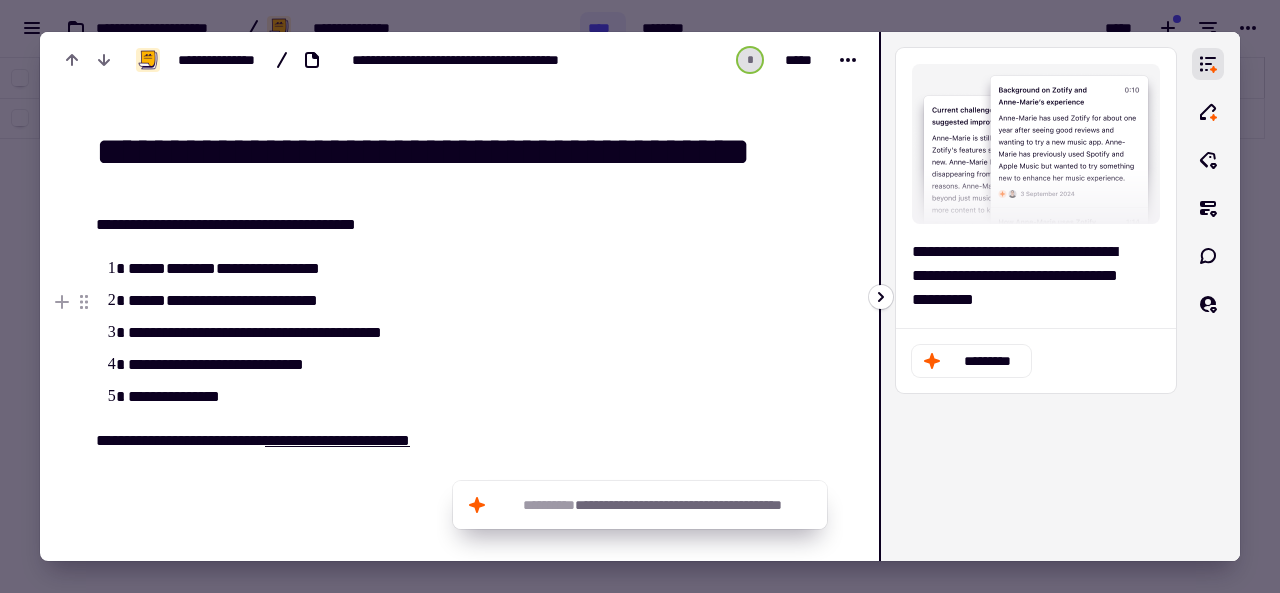 click 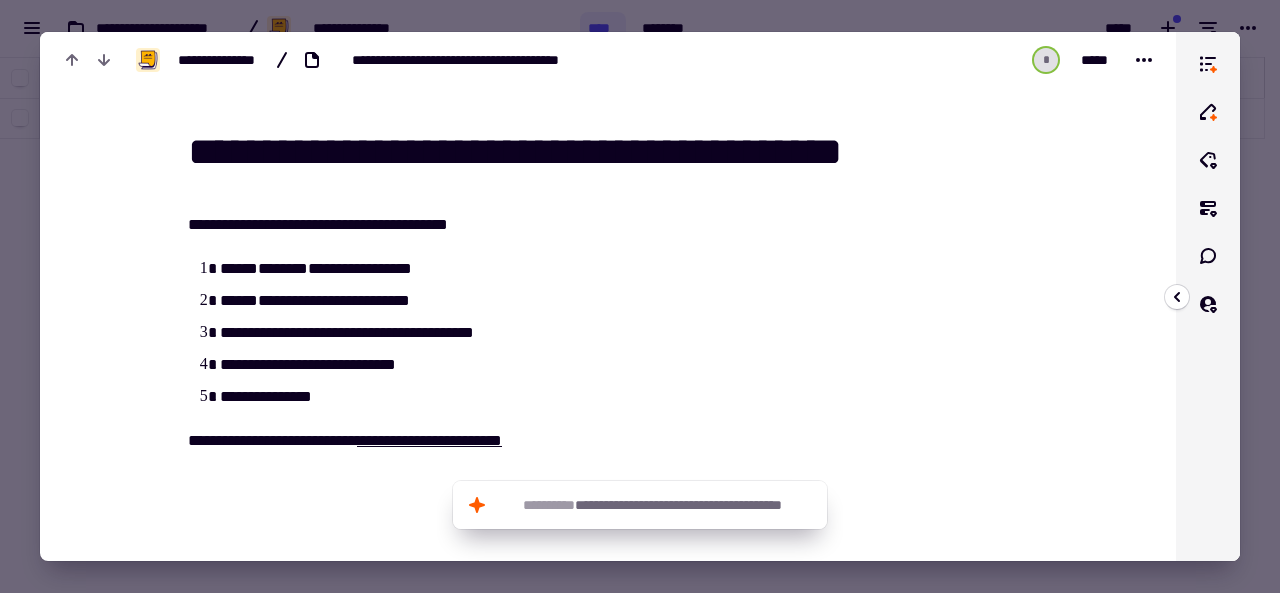 click at bounding box center [640, 296] 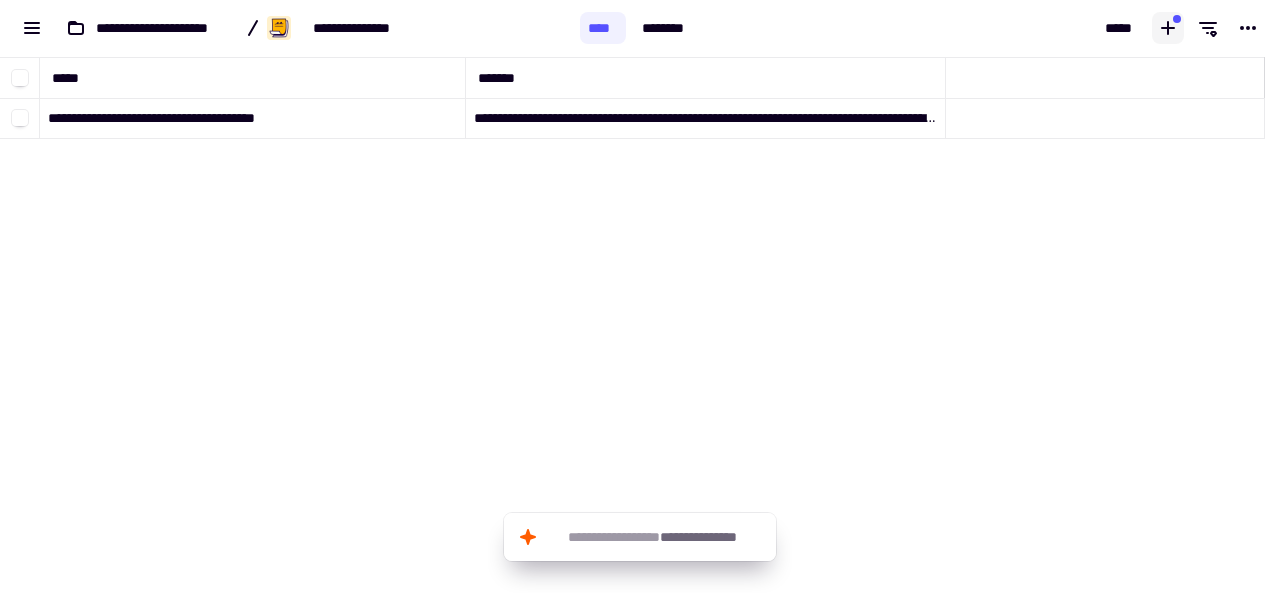 click 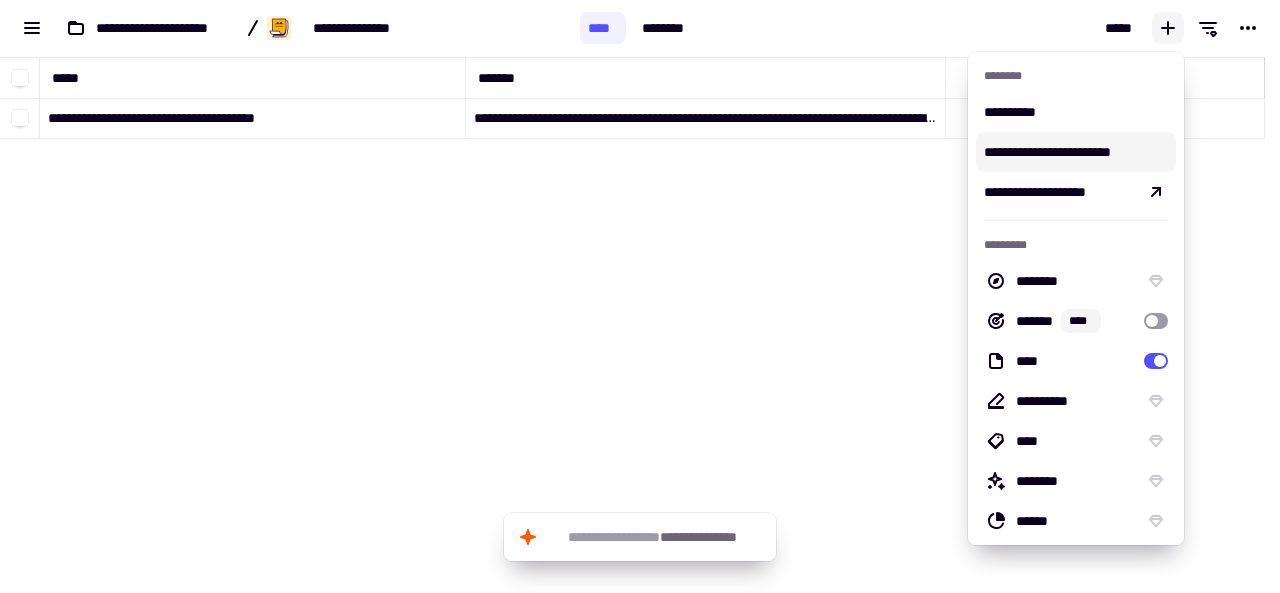 click on "**********" at bounding box center (1076, 152) 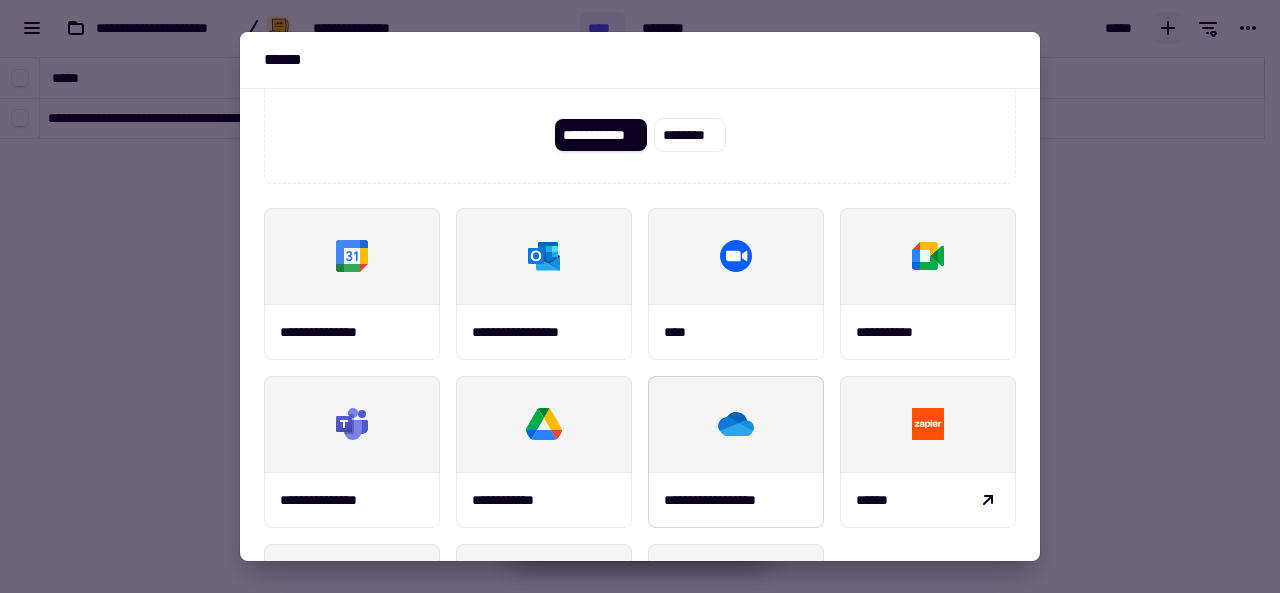 scroll, scrollTop: 50, scrollLeft: 0, axis: vertical 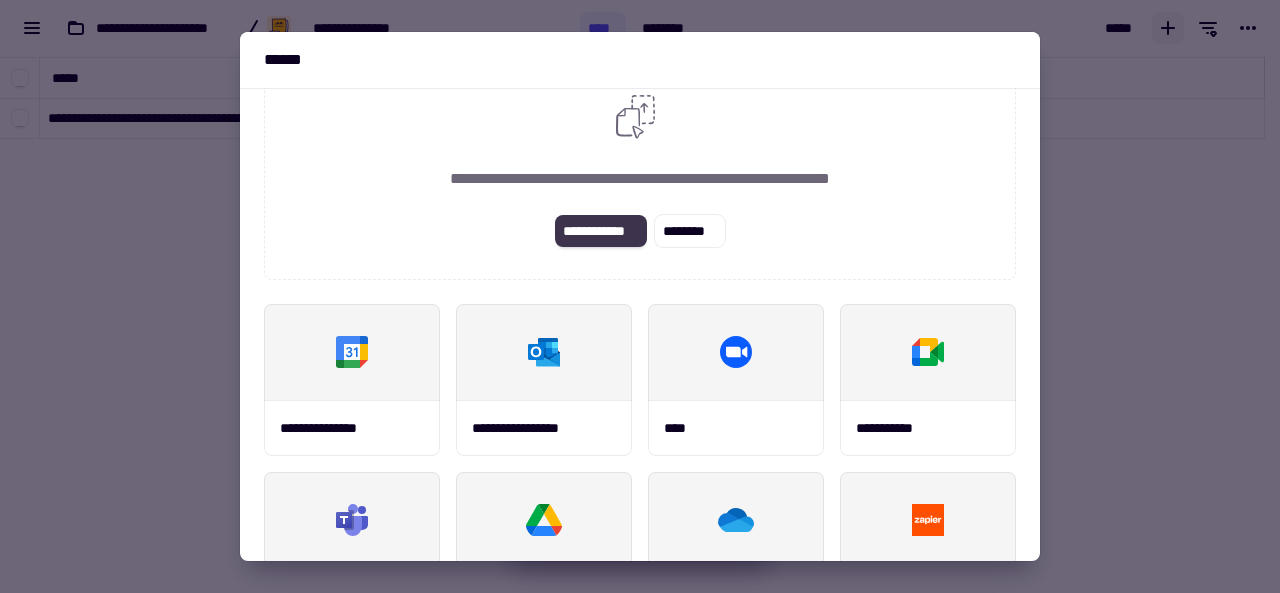 click on "**********" 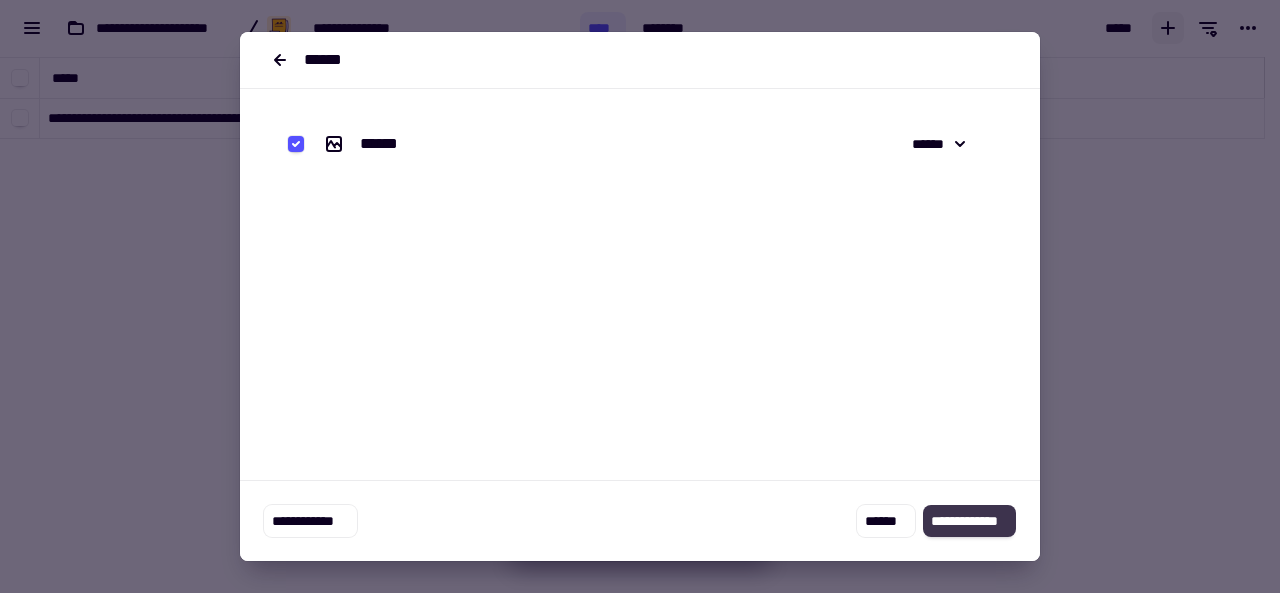 click on "**********" 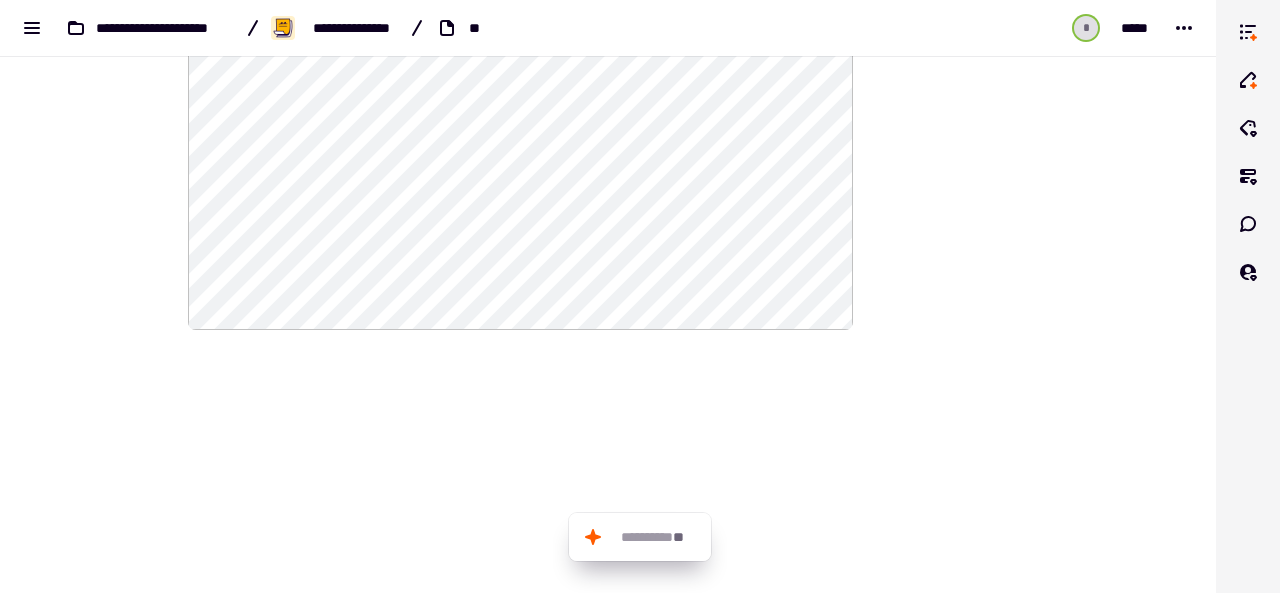 scroll, scrollTop: 0, scrollLeft: 0, axis: both 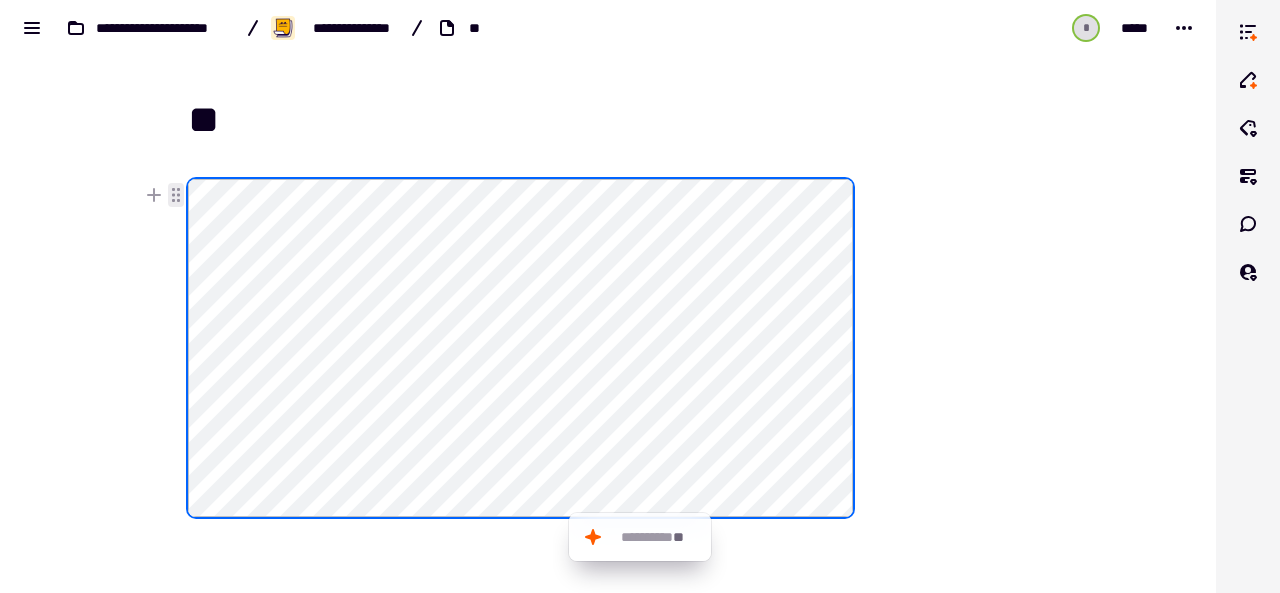 click 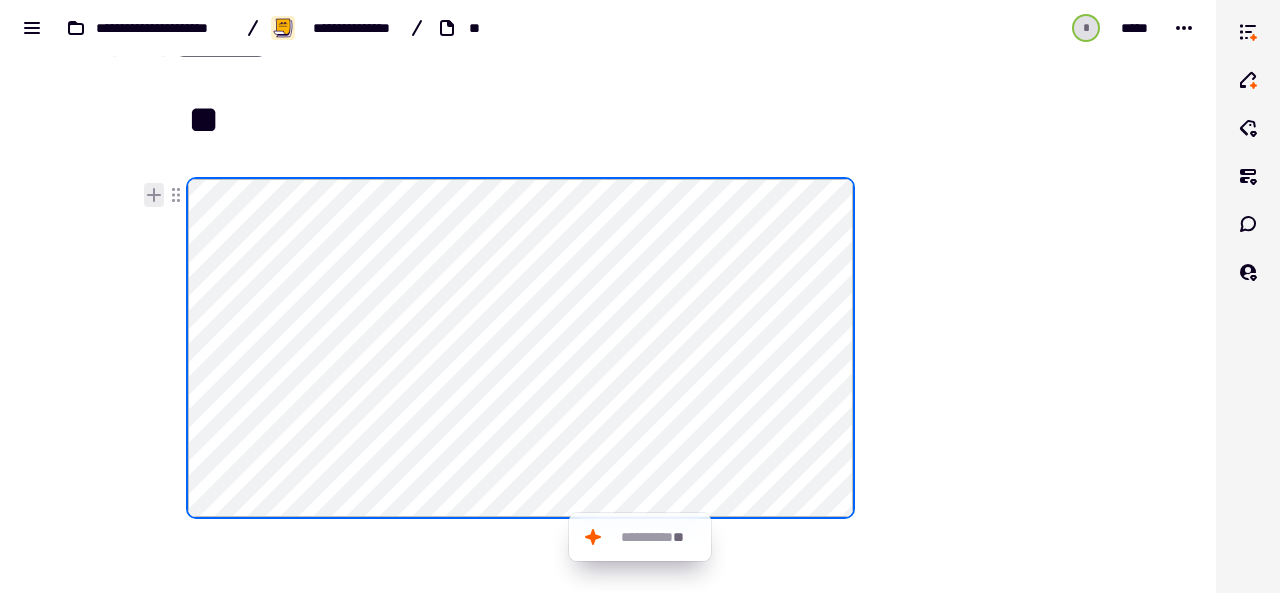 click 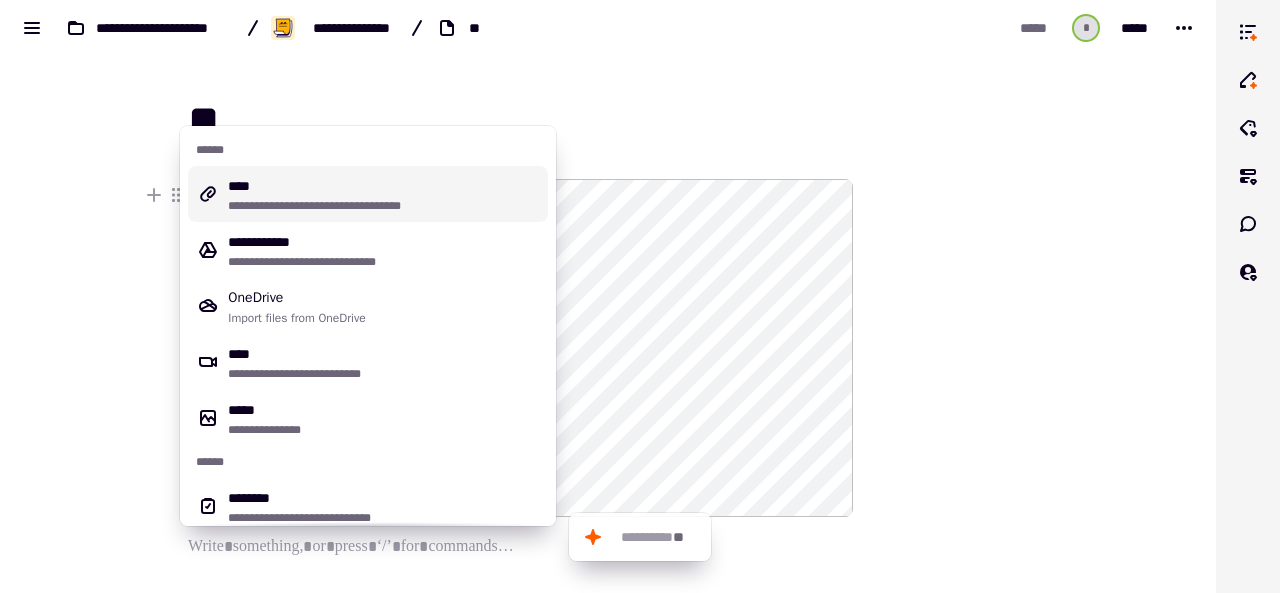 click on "**********" at bounding box center (608, 296) 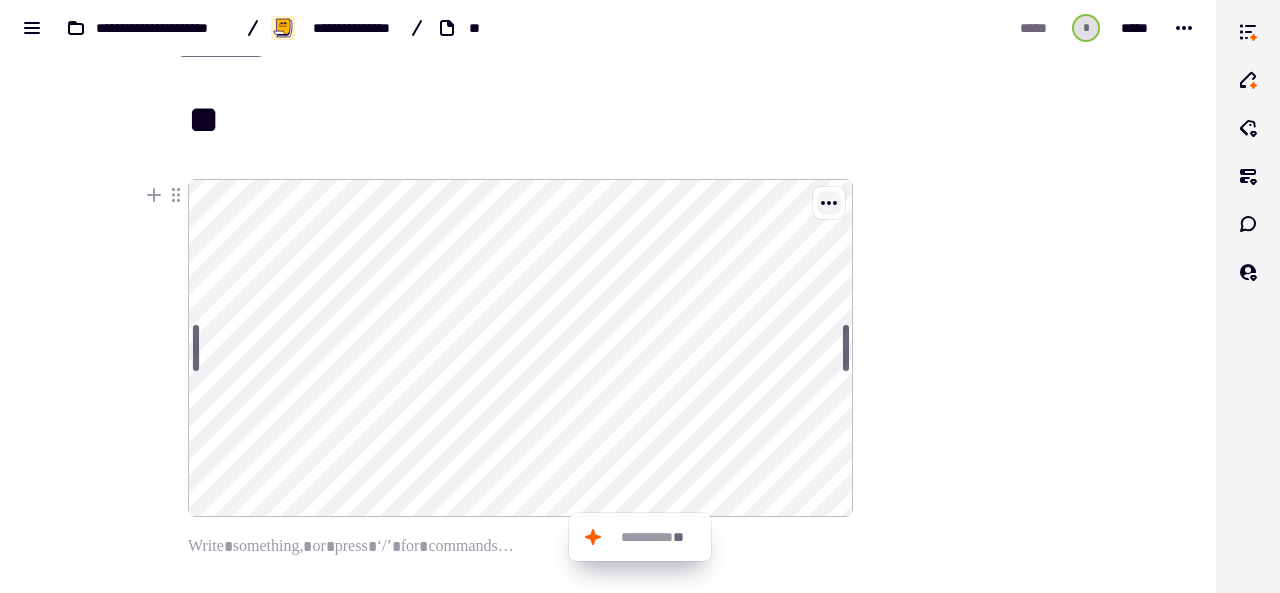 click 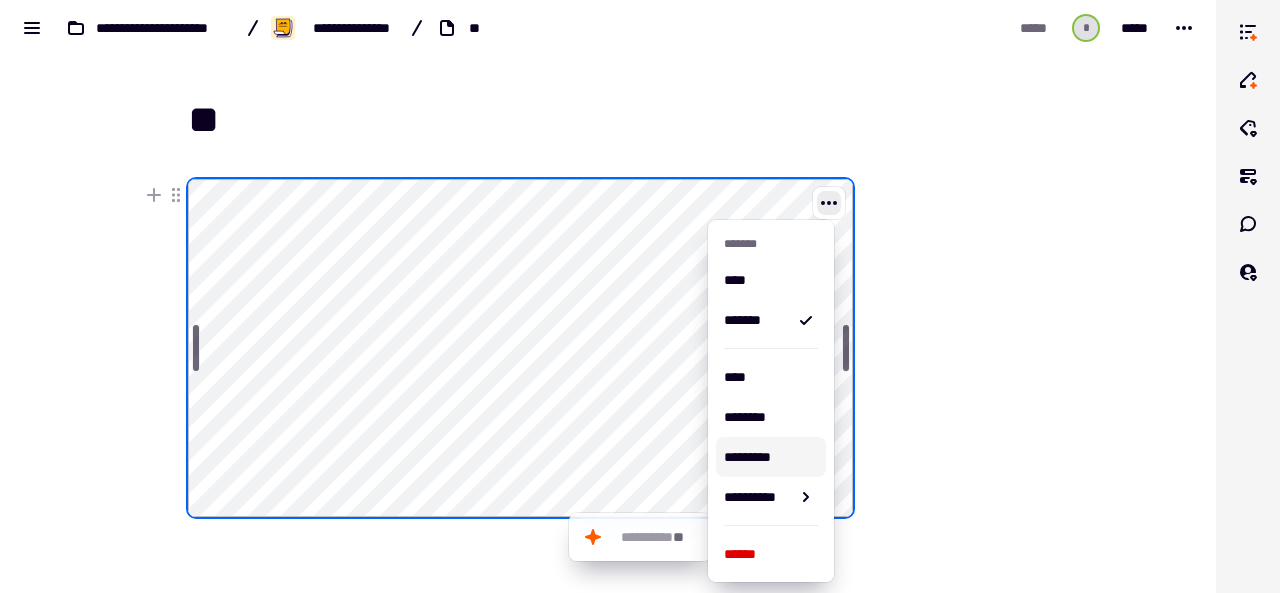 click at bounding box center (954, 451) 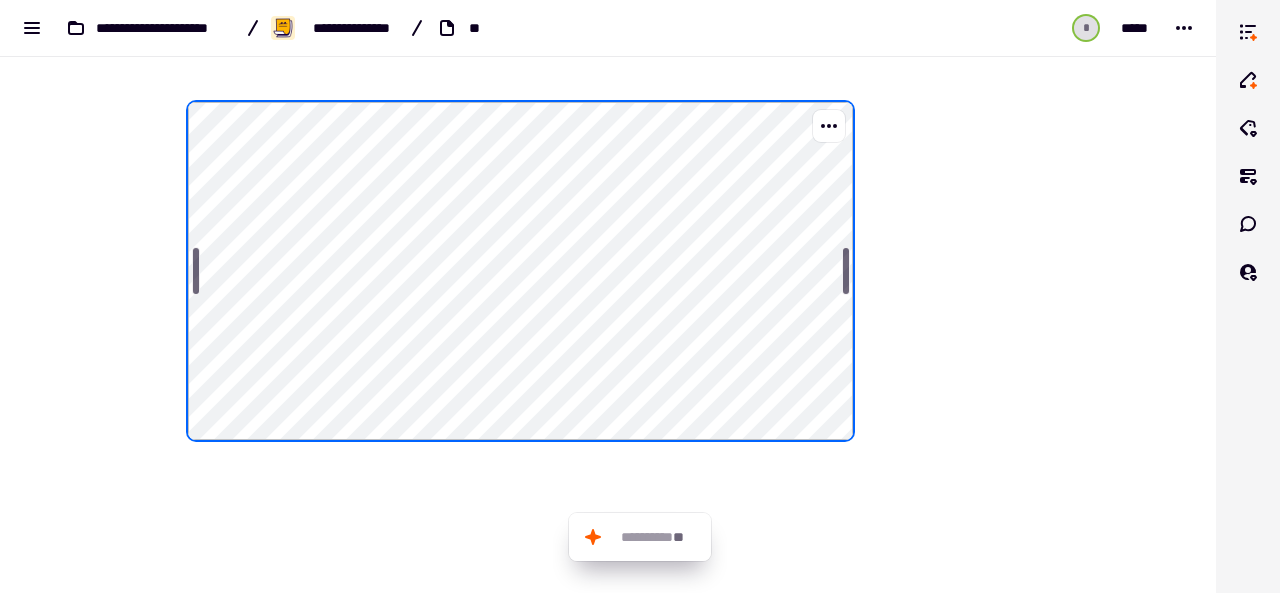scroll, scrollTop: 73, scrollLeft: 0, axis: vertical 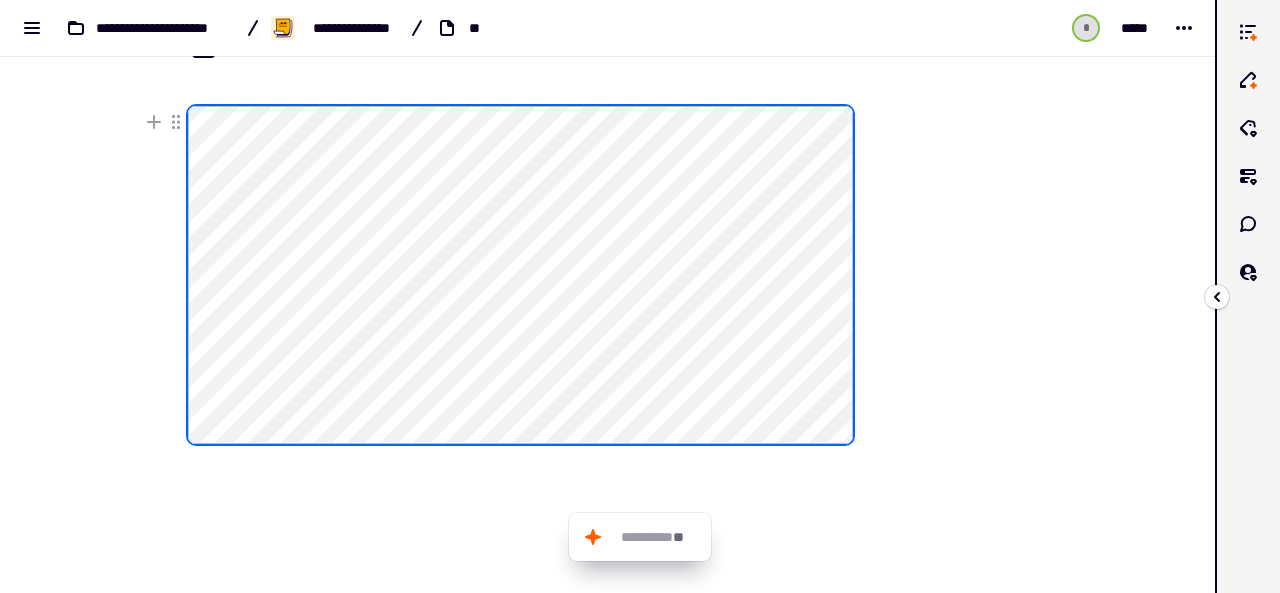 click 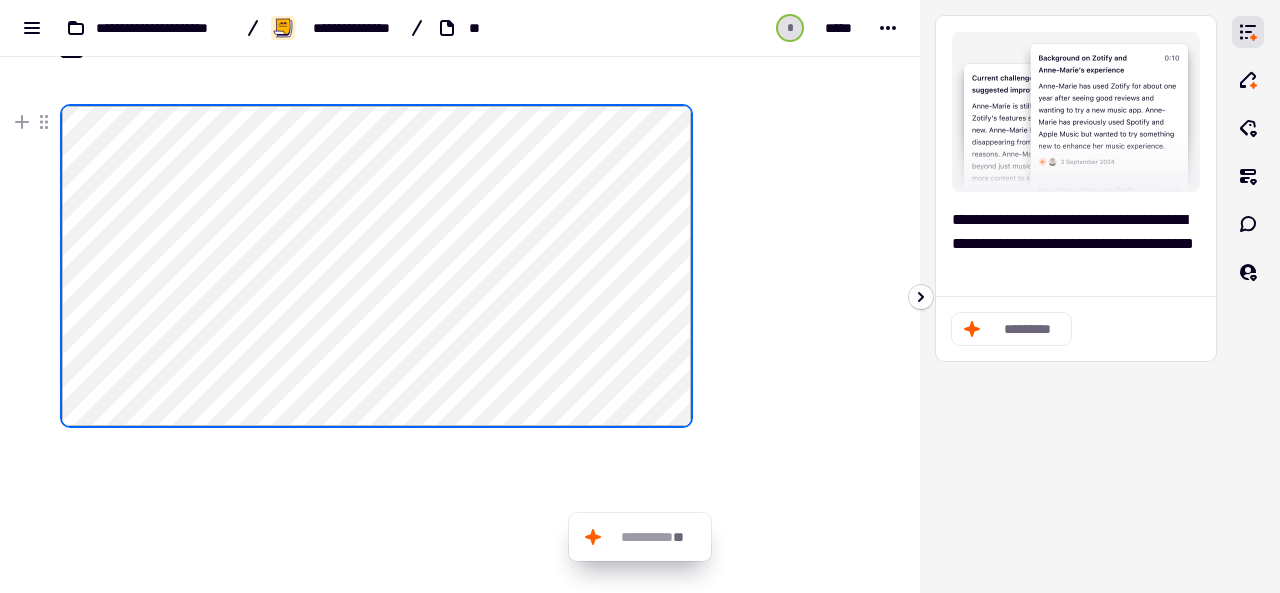 click on "*********" 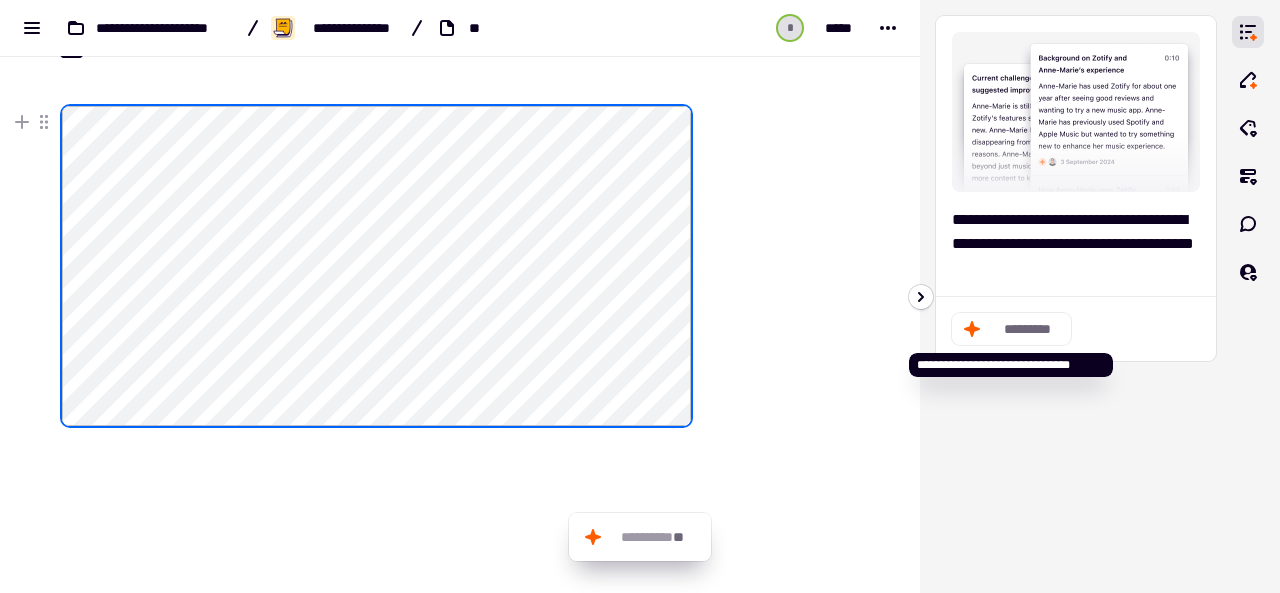 click 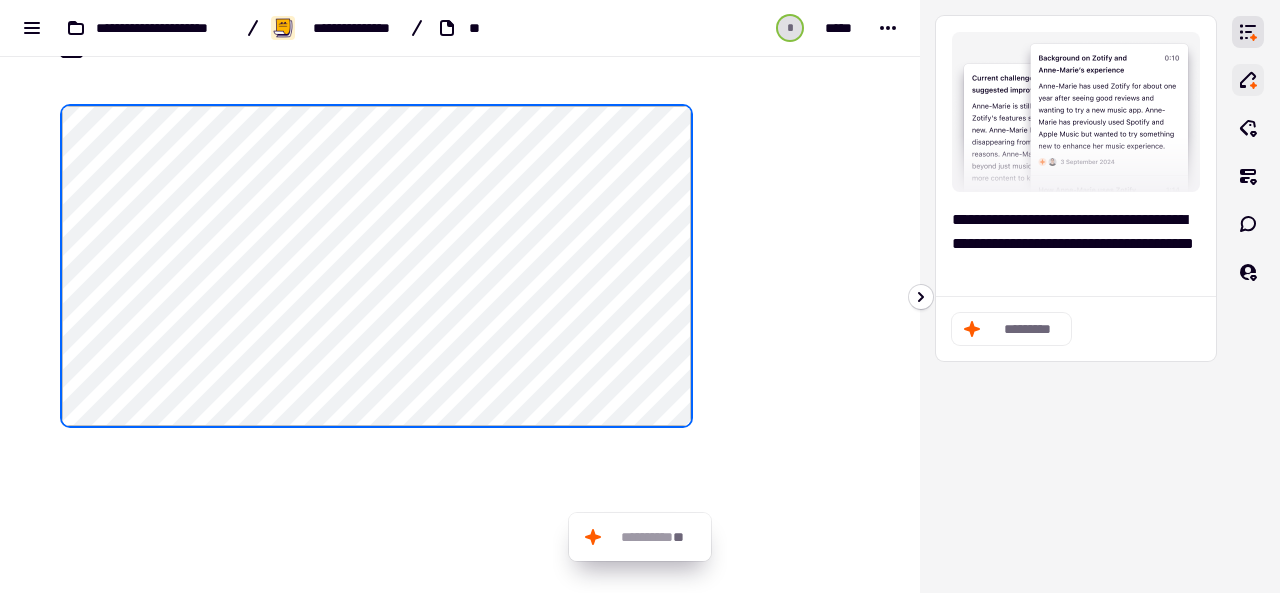 click 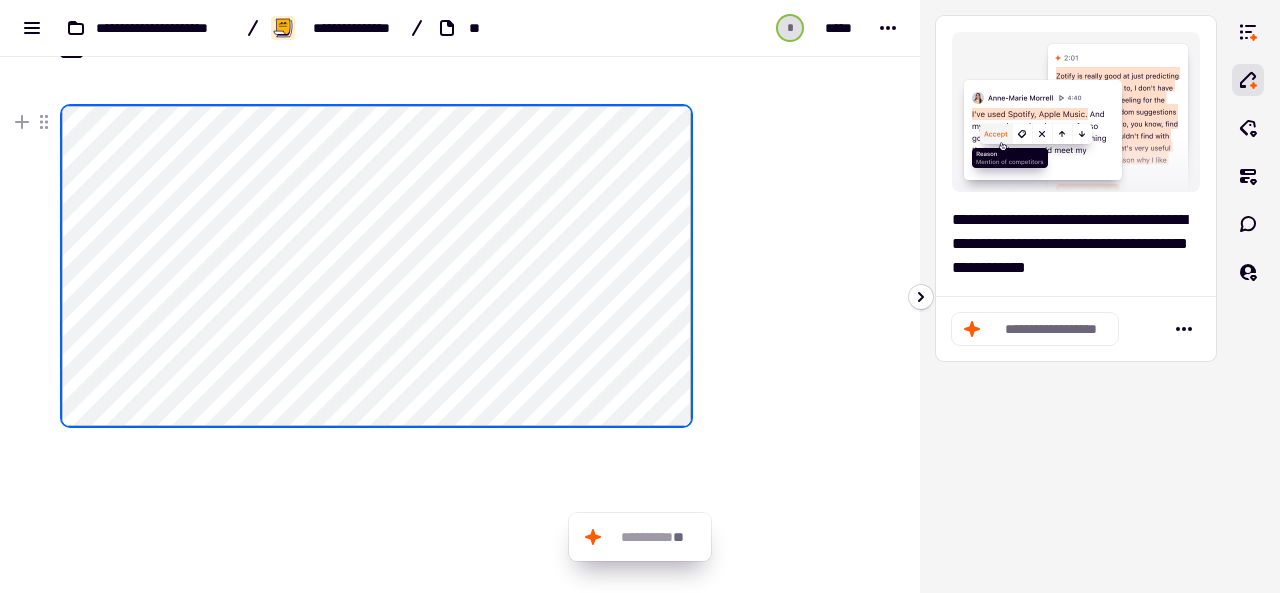 click on "**********" 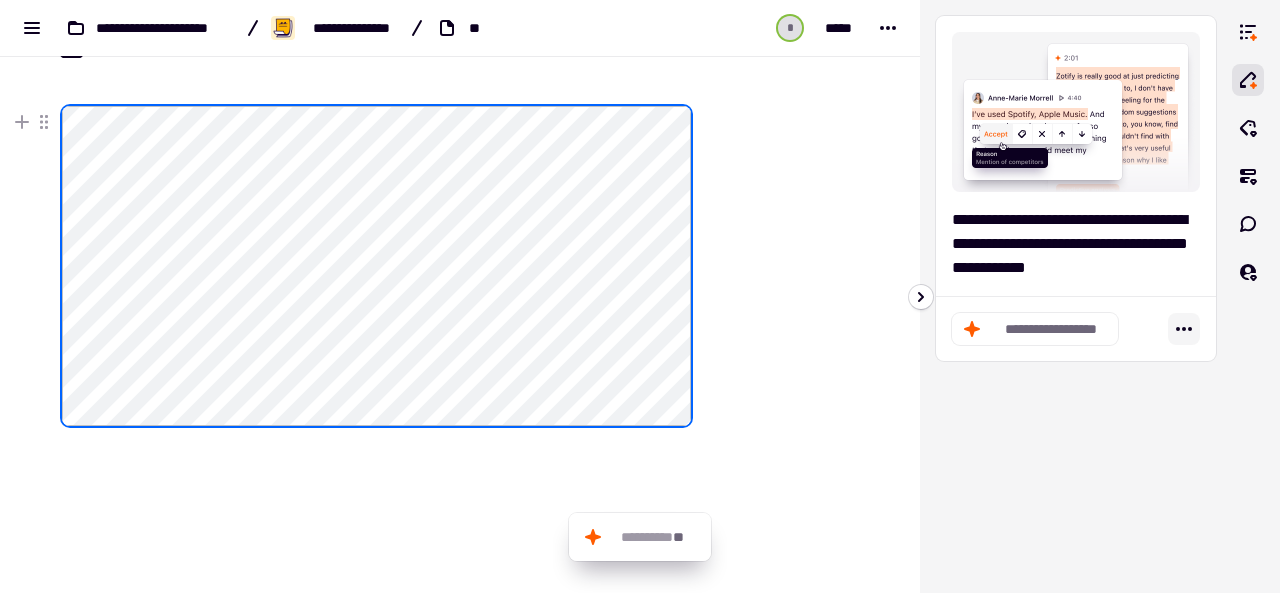 click 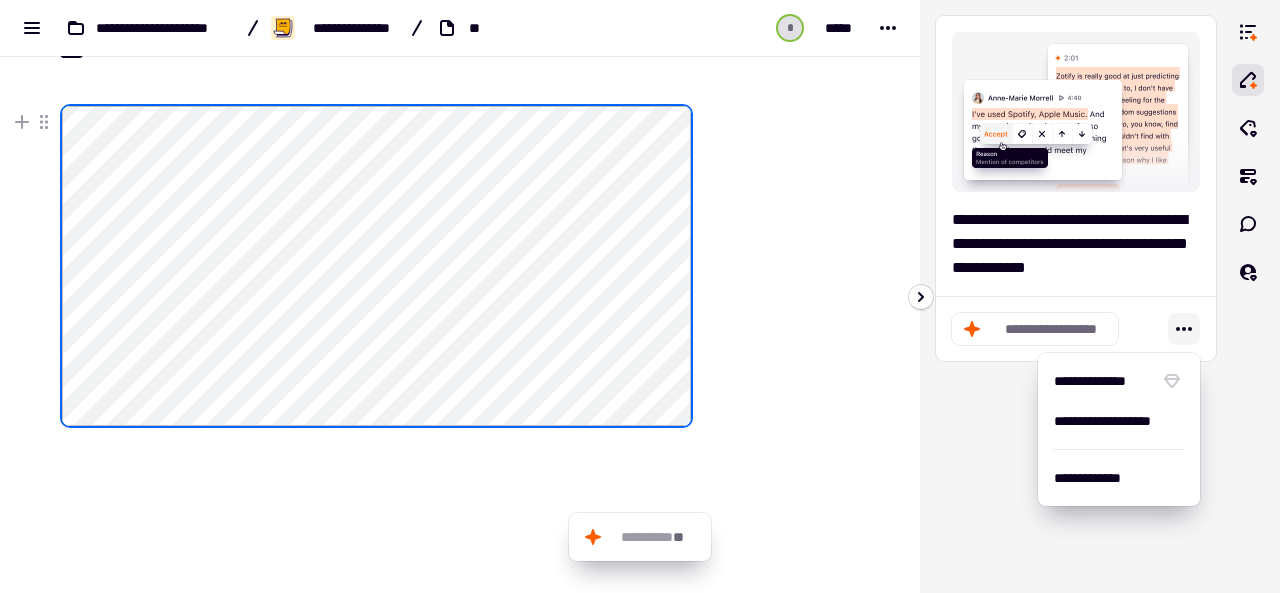 click 